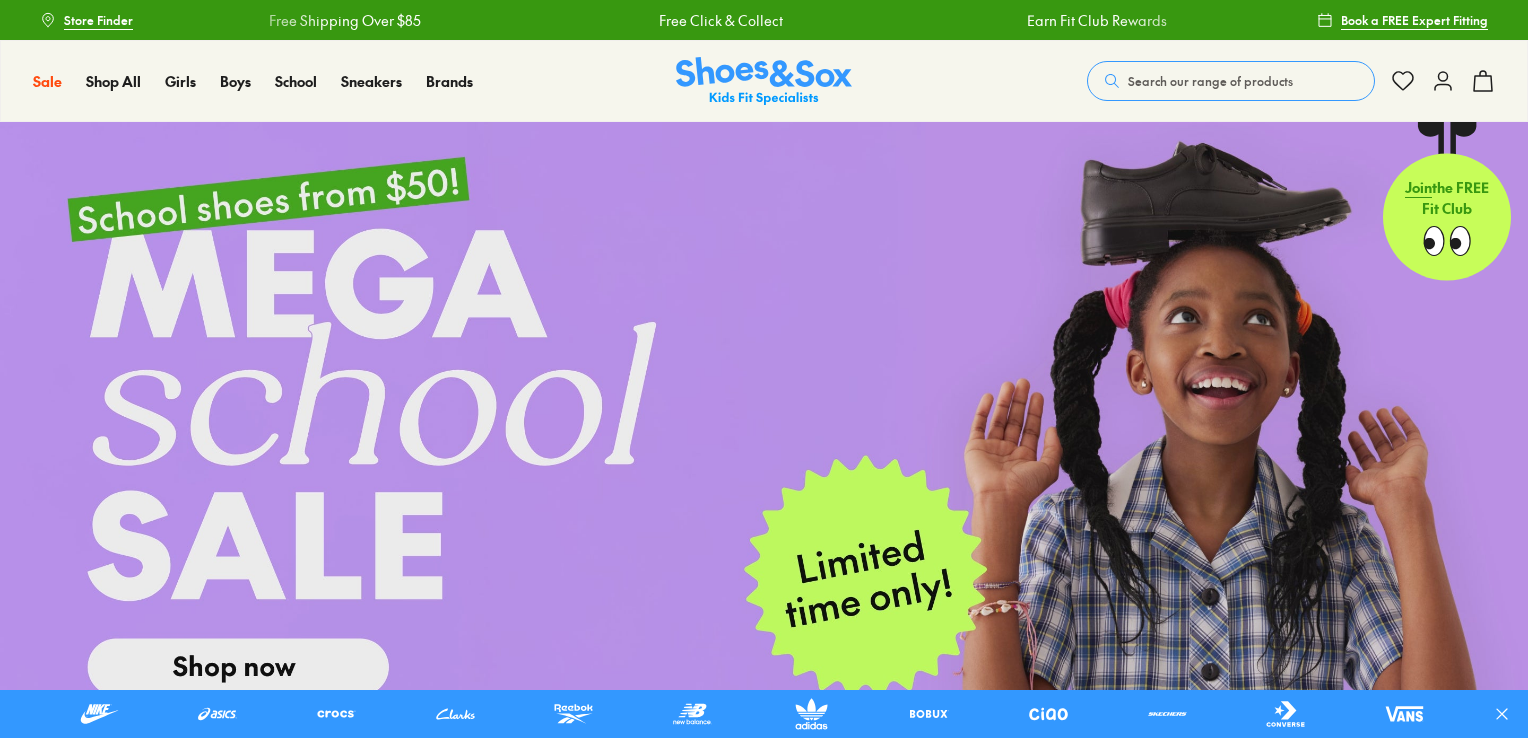 scroll, scrollTop: 0, scrollLeft: 0, axis: both 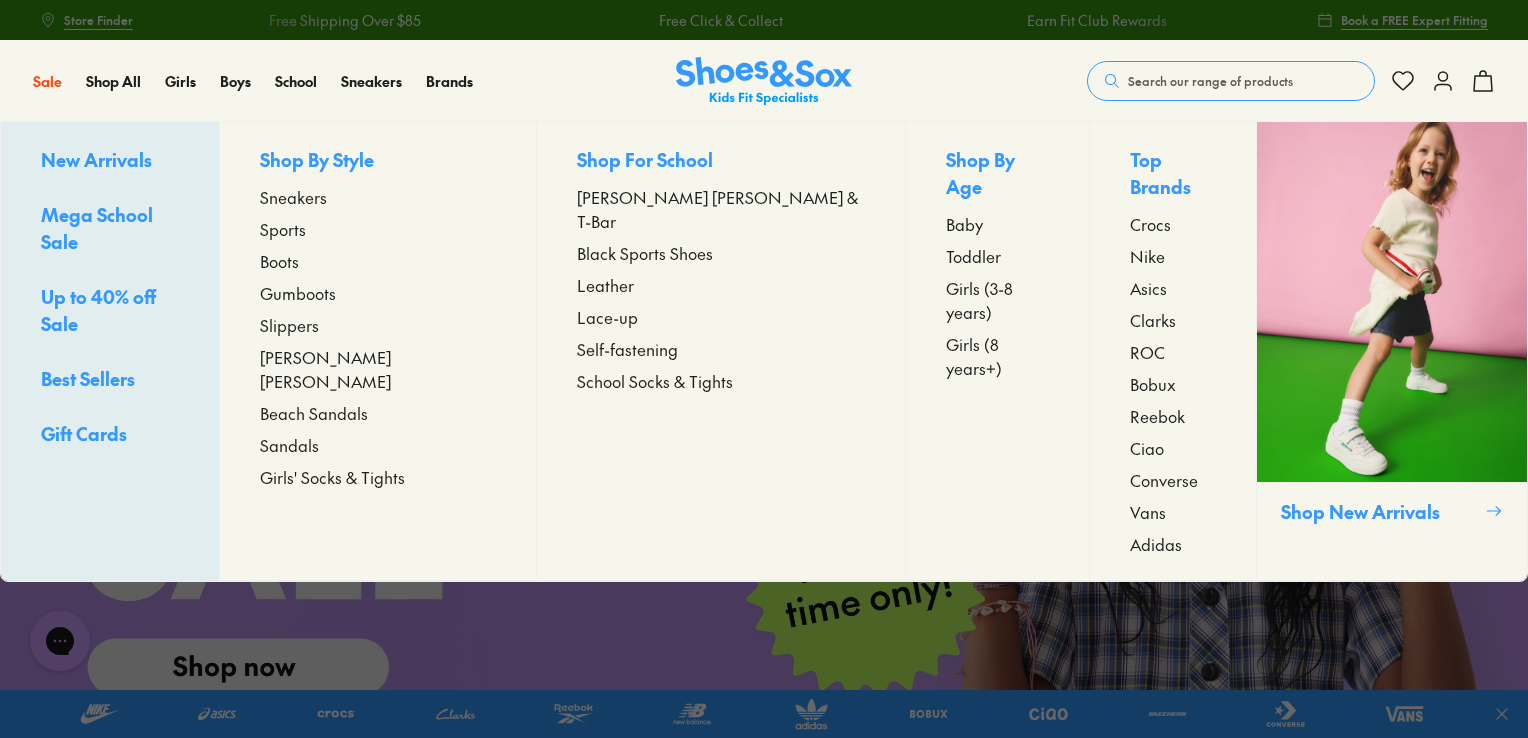 click on "Sneakers" at bounding box center (293, 197) 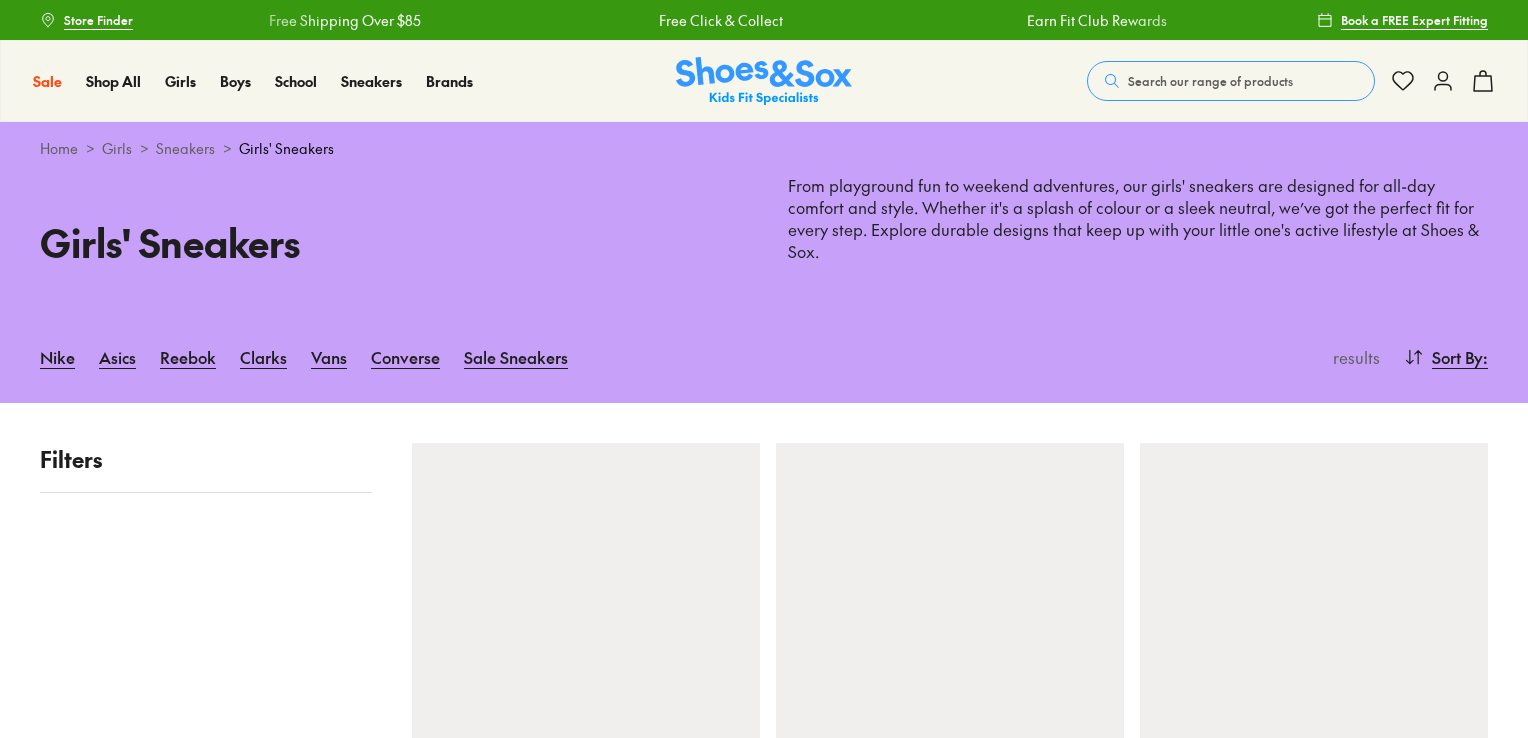 scroll, scrollTop: 0, scrollLeft: 0, axis: both 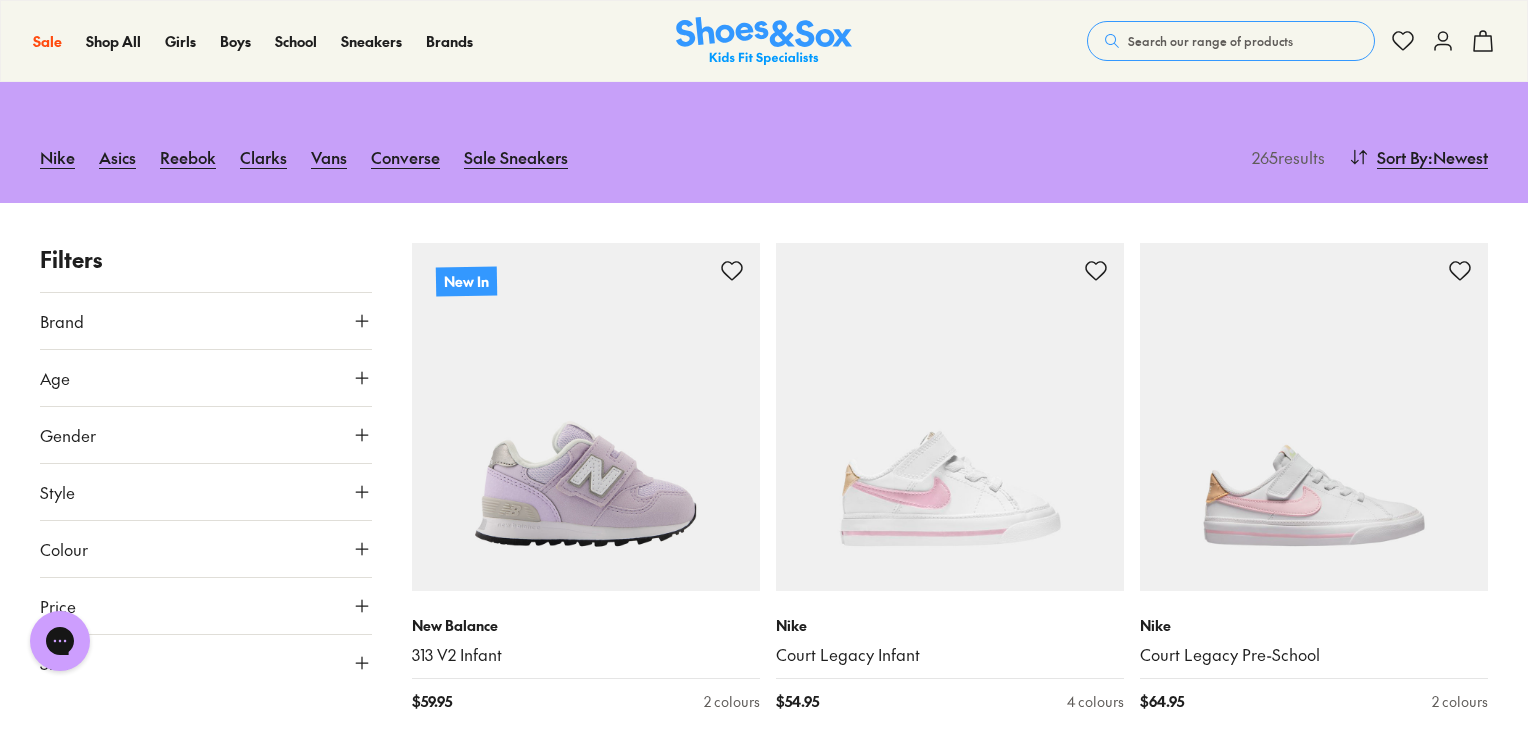 click 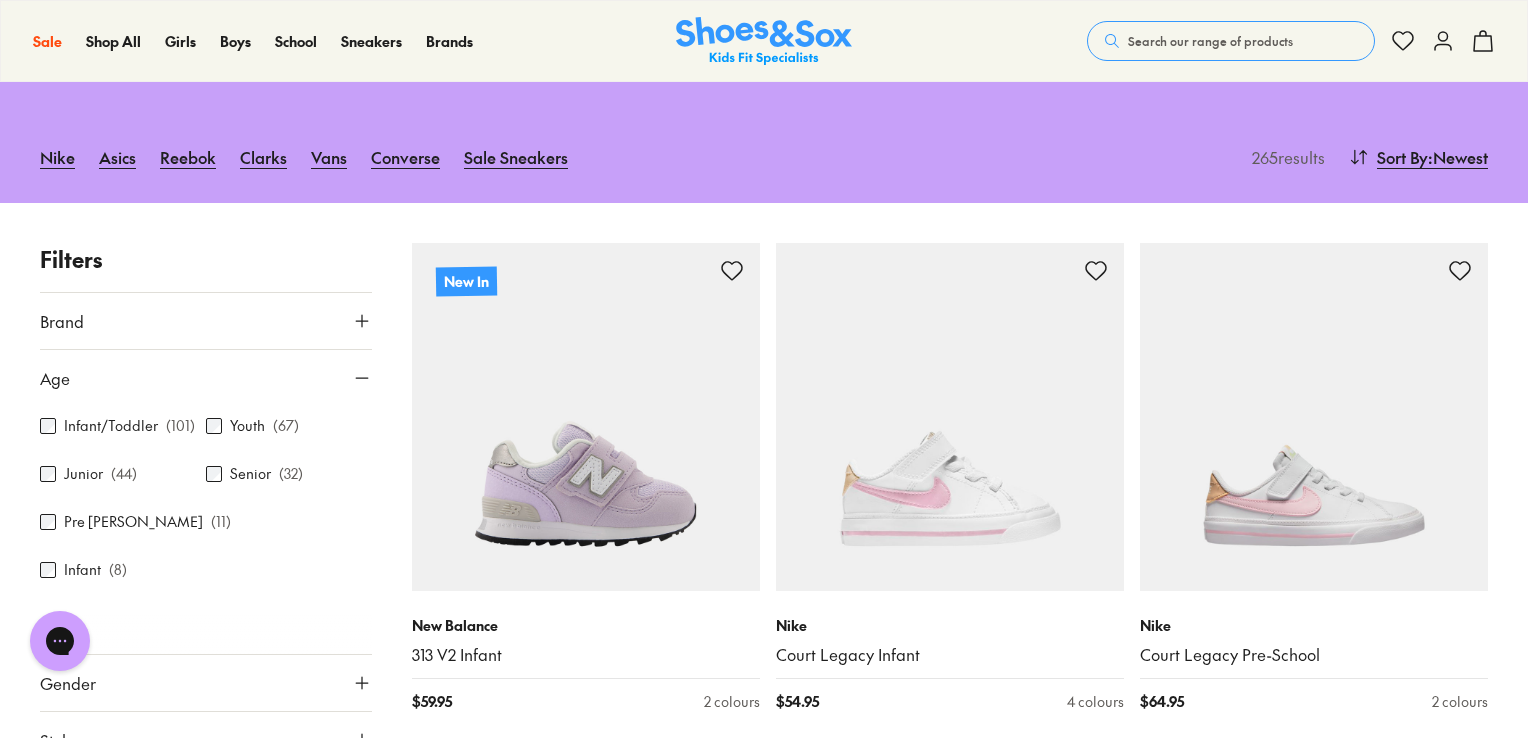 click on "Close dialog Join the FREE Fit Club & Get 10% Back Sign up to join our FREE Fit Club and receive 10% back on every purchase you make in rewards dollars. Plus be in the know about exclusive offers and rewards. Continue ******" at bounding box center (764, 369) 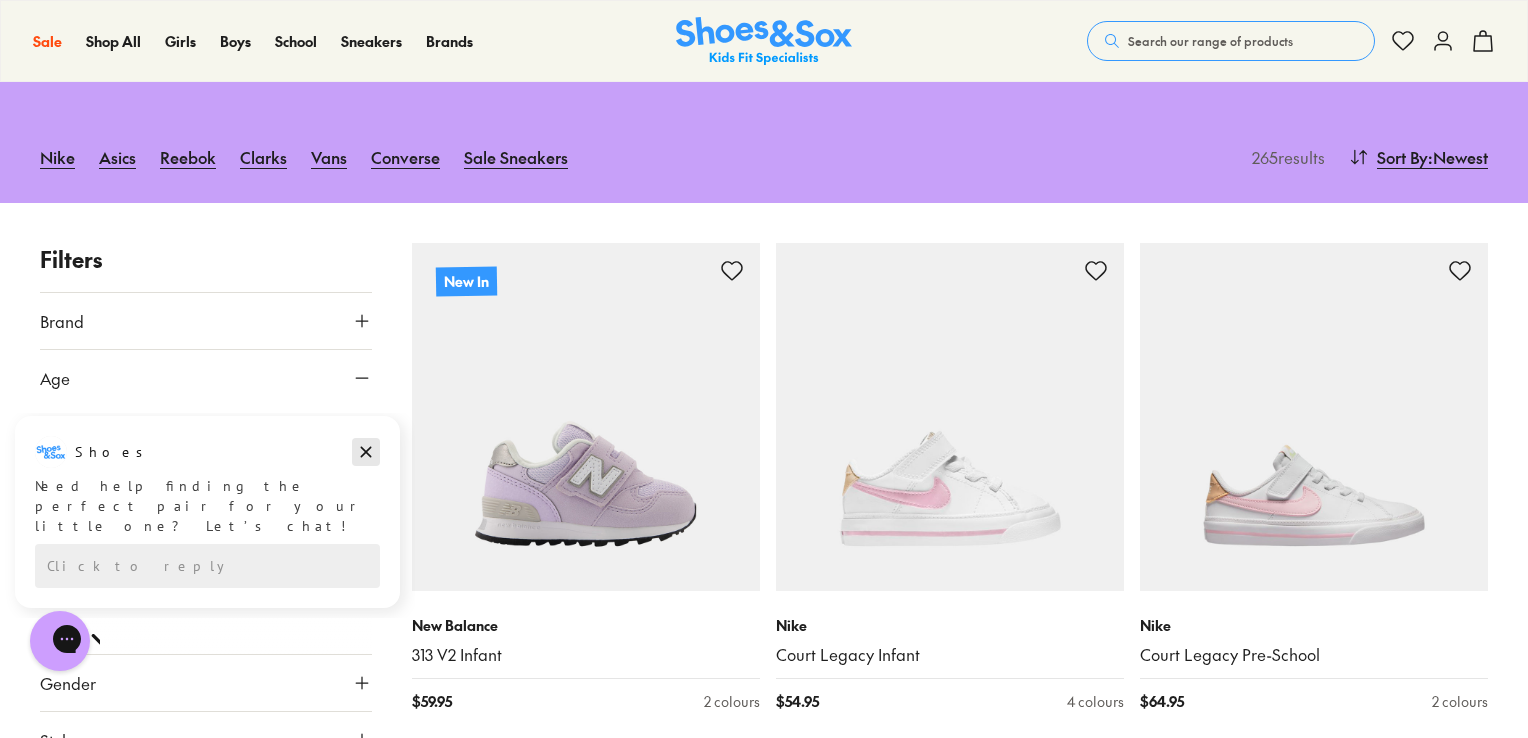 click 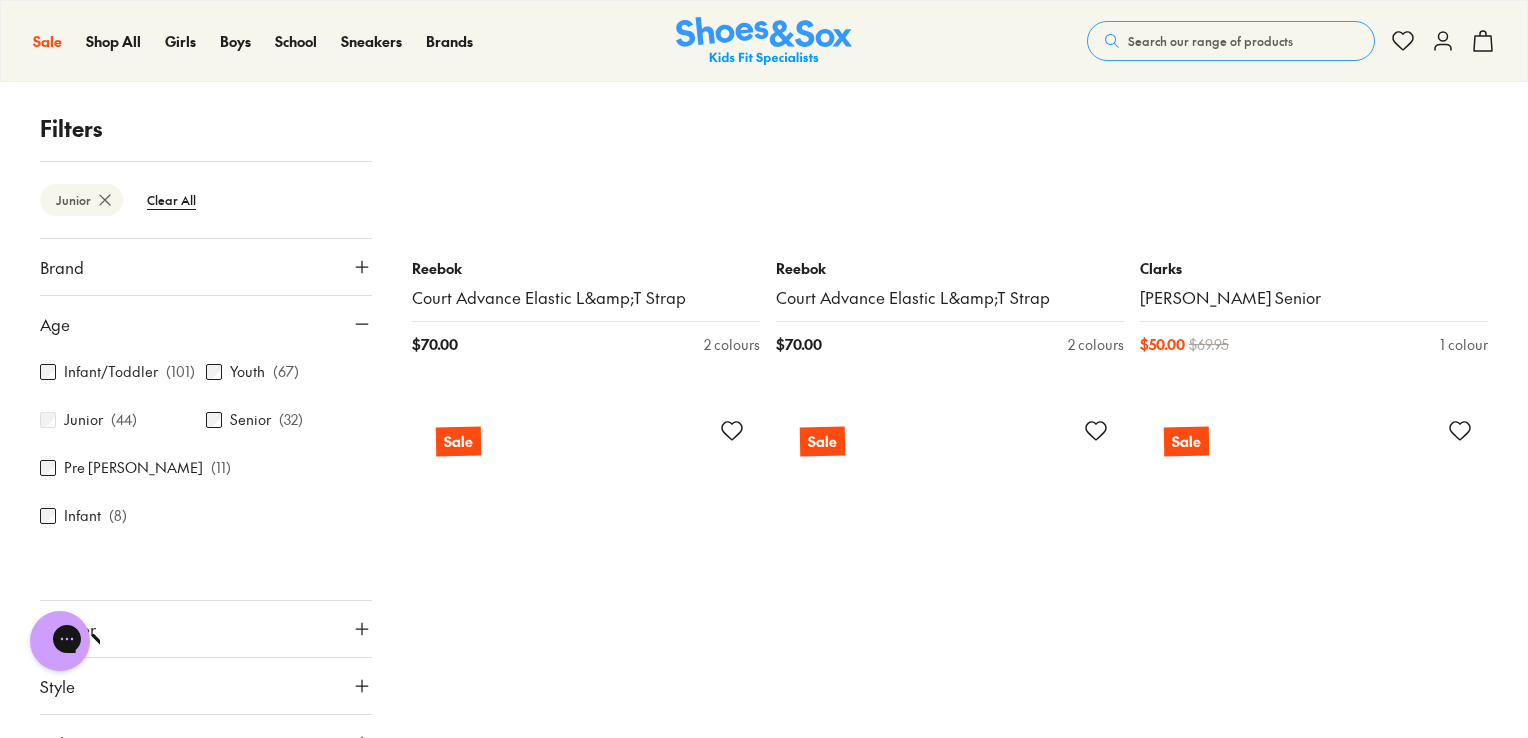 scroll, scrollTop: 4180, scrollLeft: 0, axis: vertical 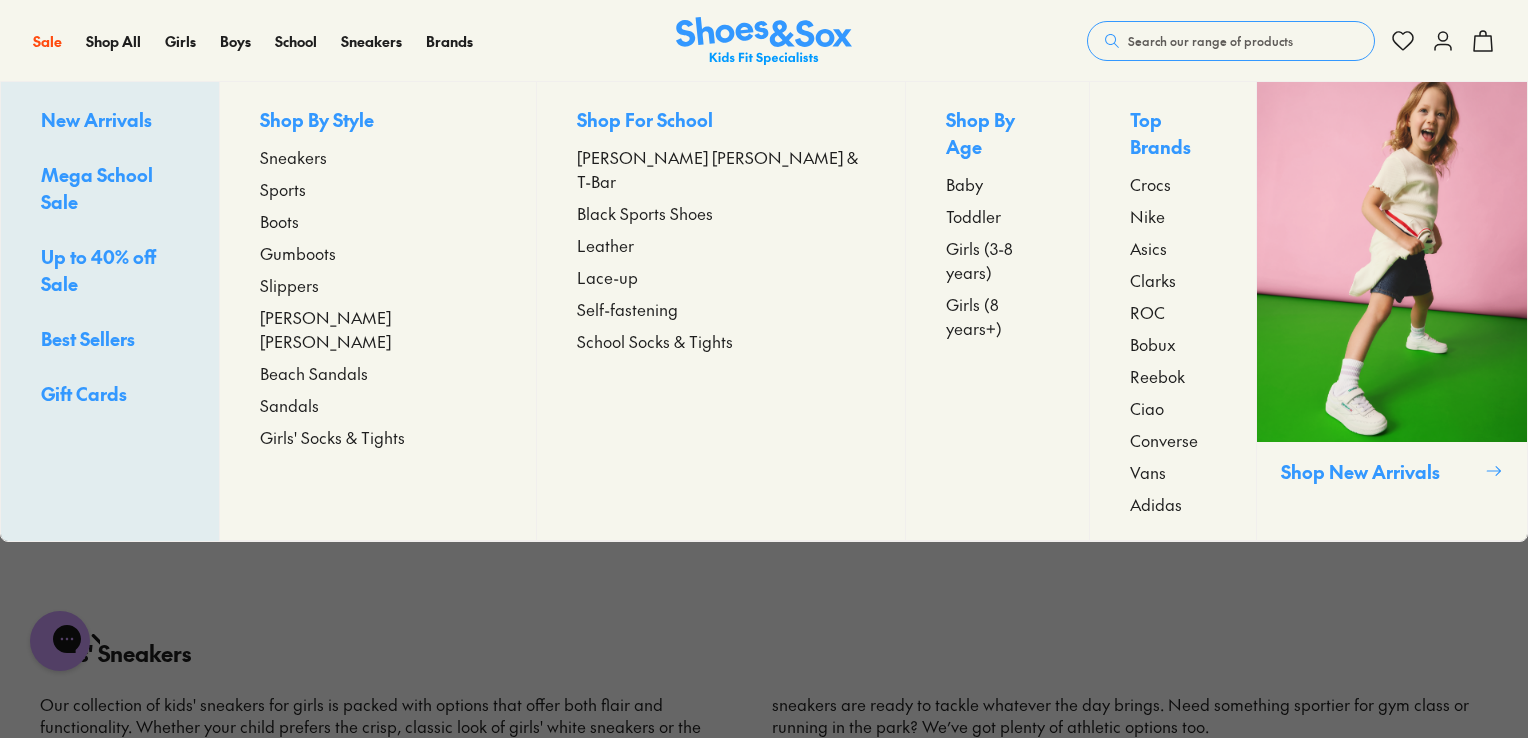 click on "Sports" at bounding box center [283, 189] 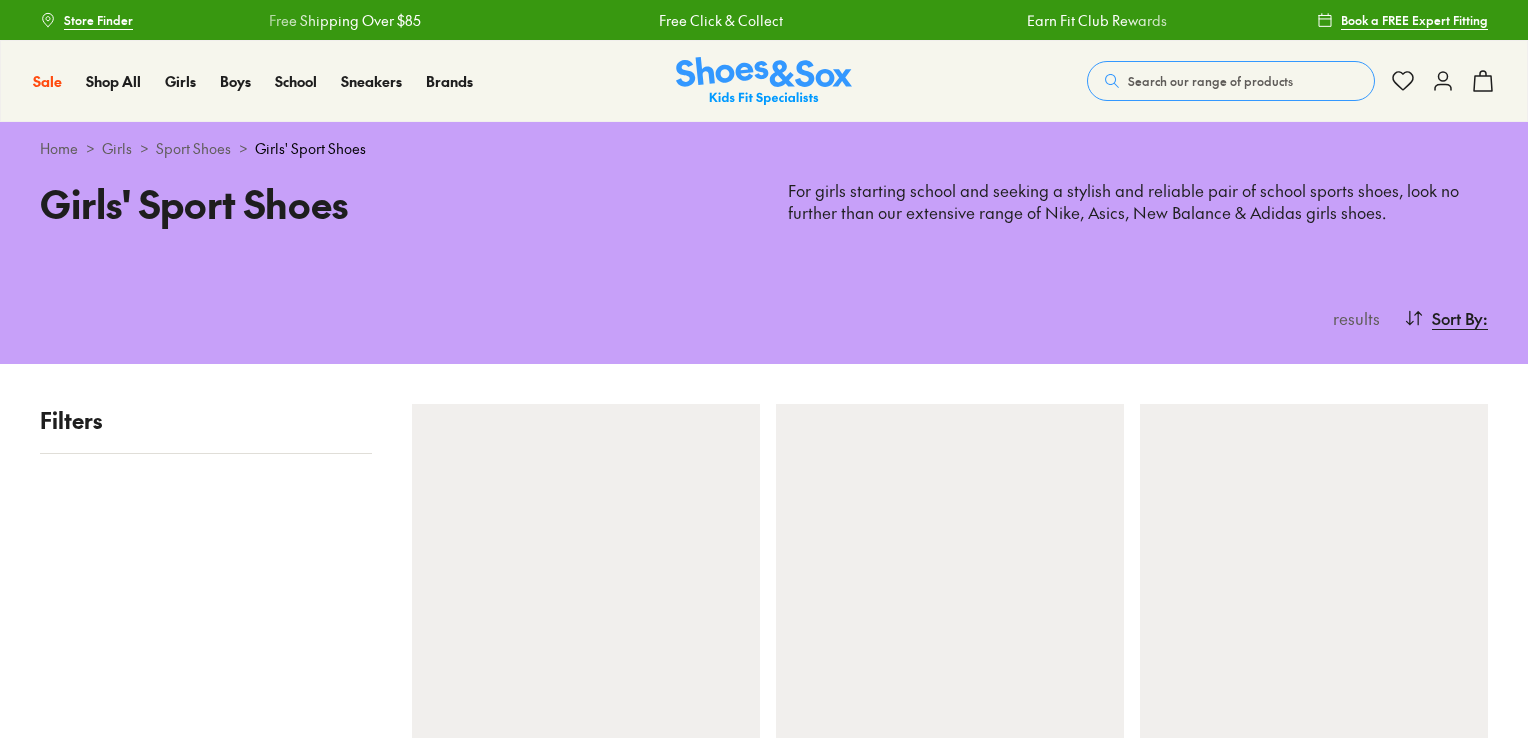 scroll, scrollTop: 0, scrollLeft: 0, axis: both 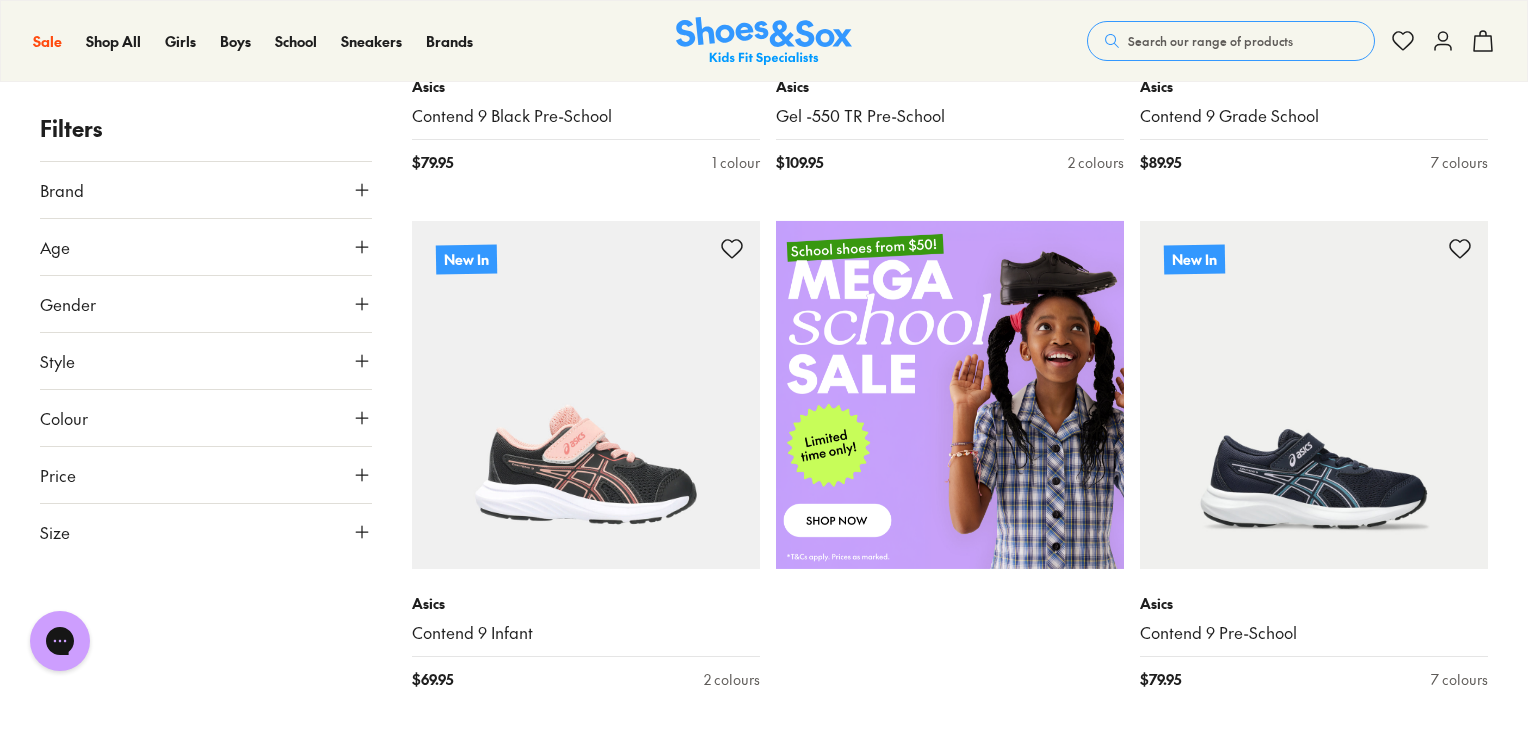 click 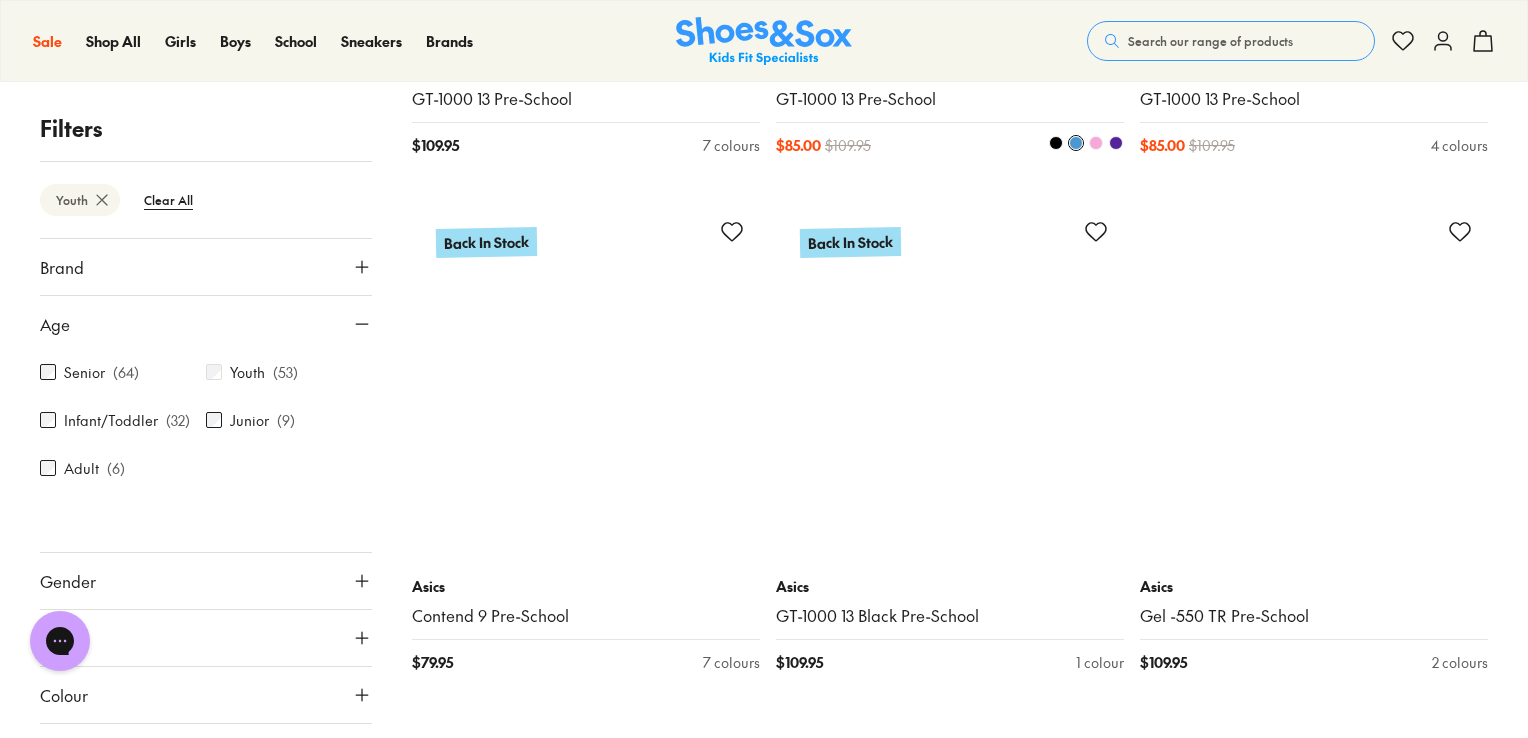 scroll, scrollTop: 4862, scrollLeft: 0, axis: vertical 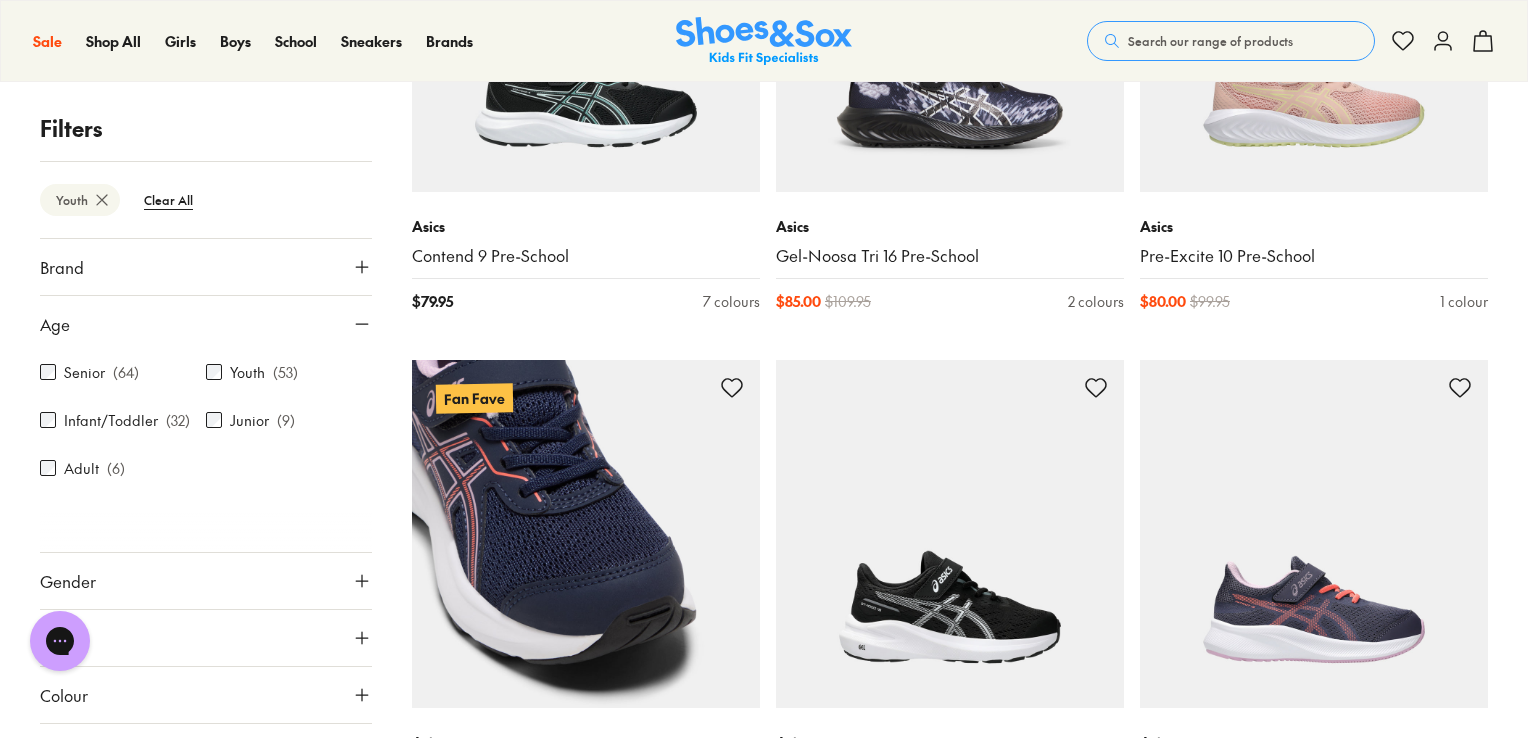 click at bounding box center [586, 534] 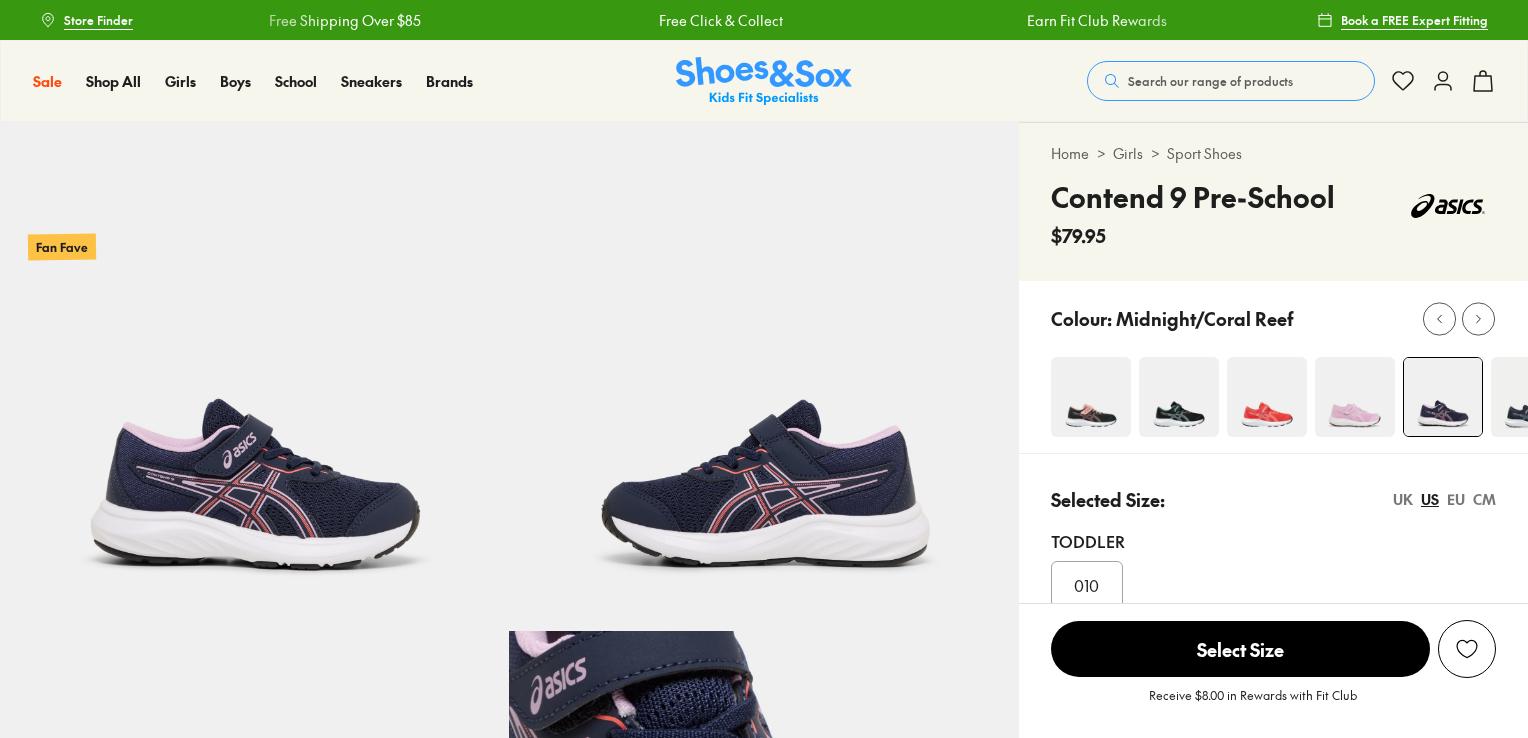 scroll, scrollTop: 0, scrollLeft: 0, axis: both 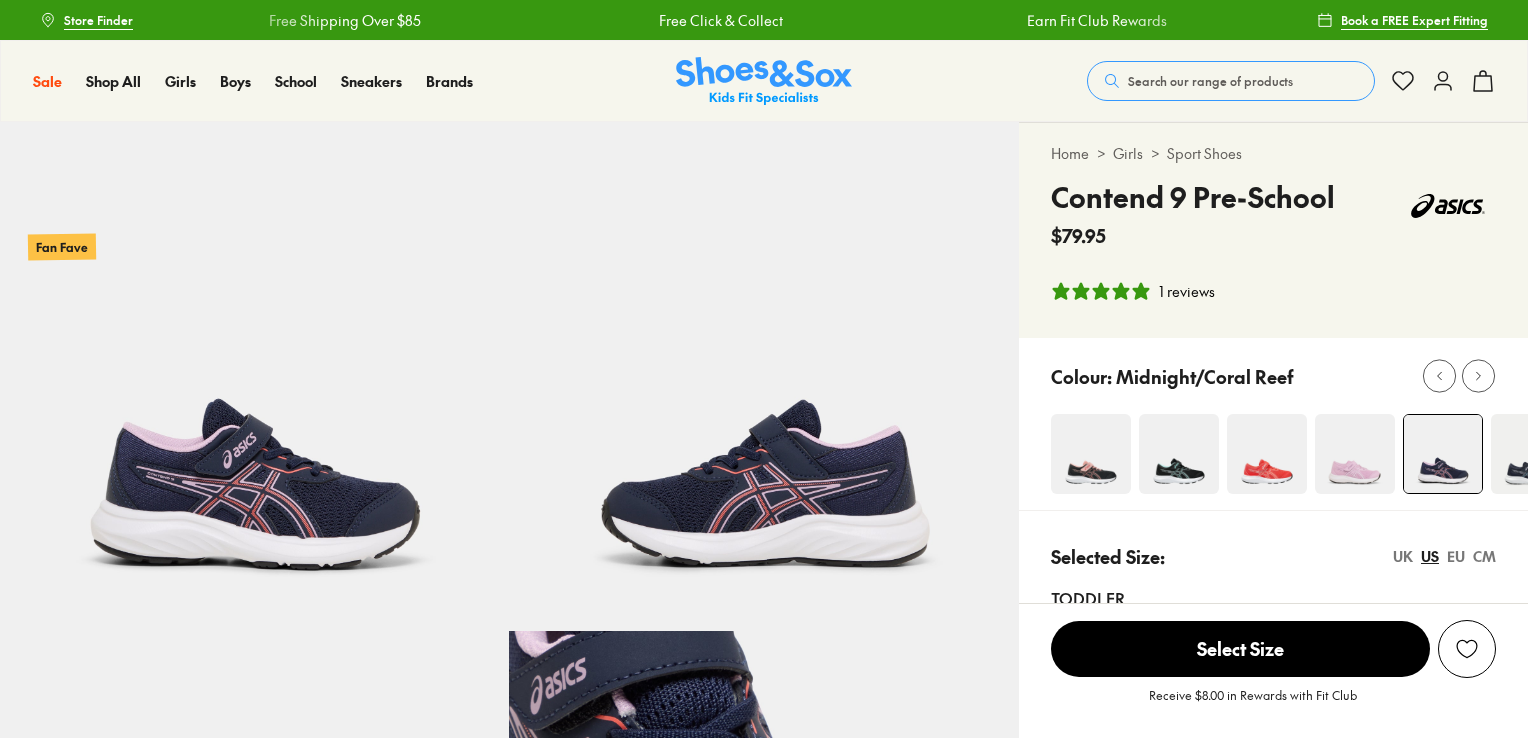 select on "*" 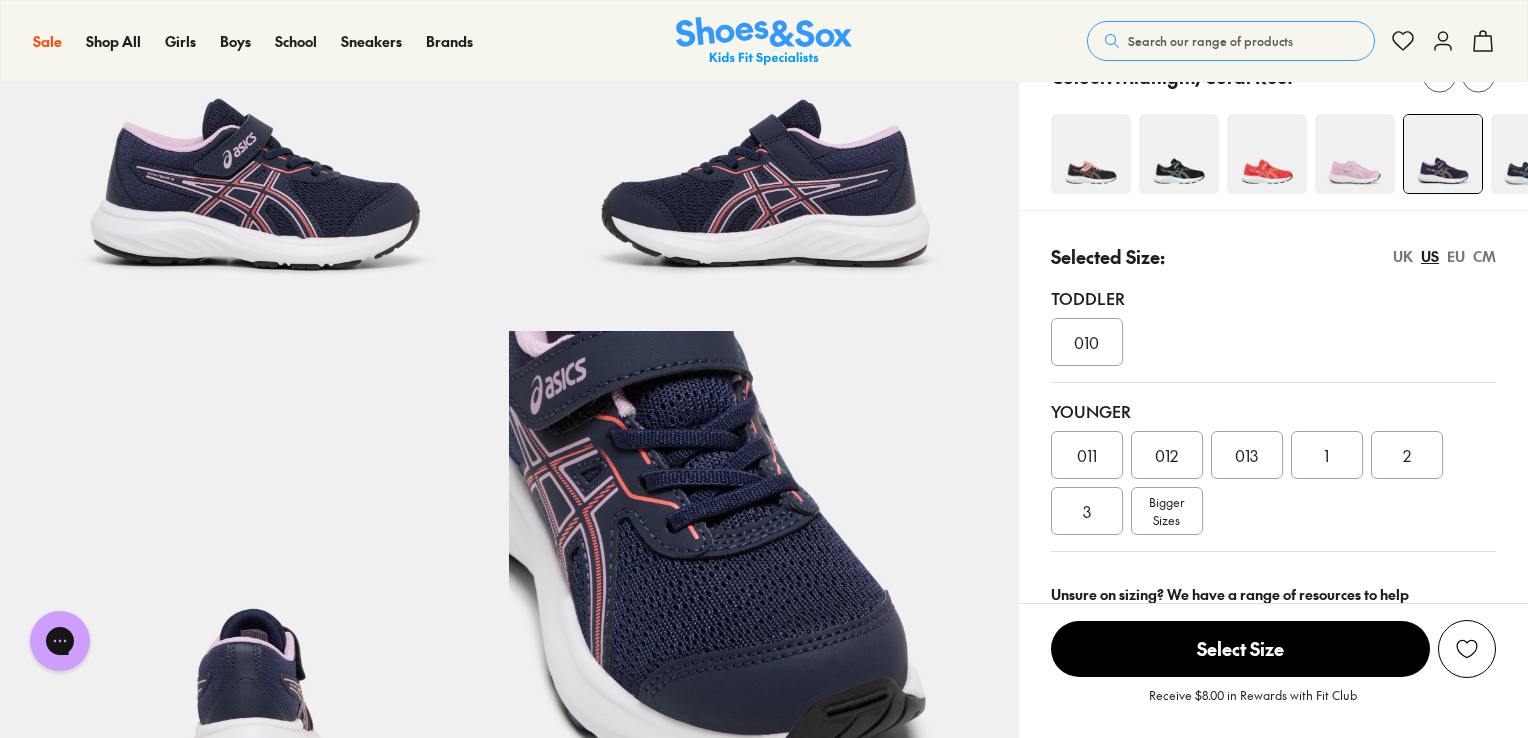 scroll, scrollTop: 0, scrollLeft: 0, axis: both 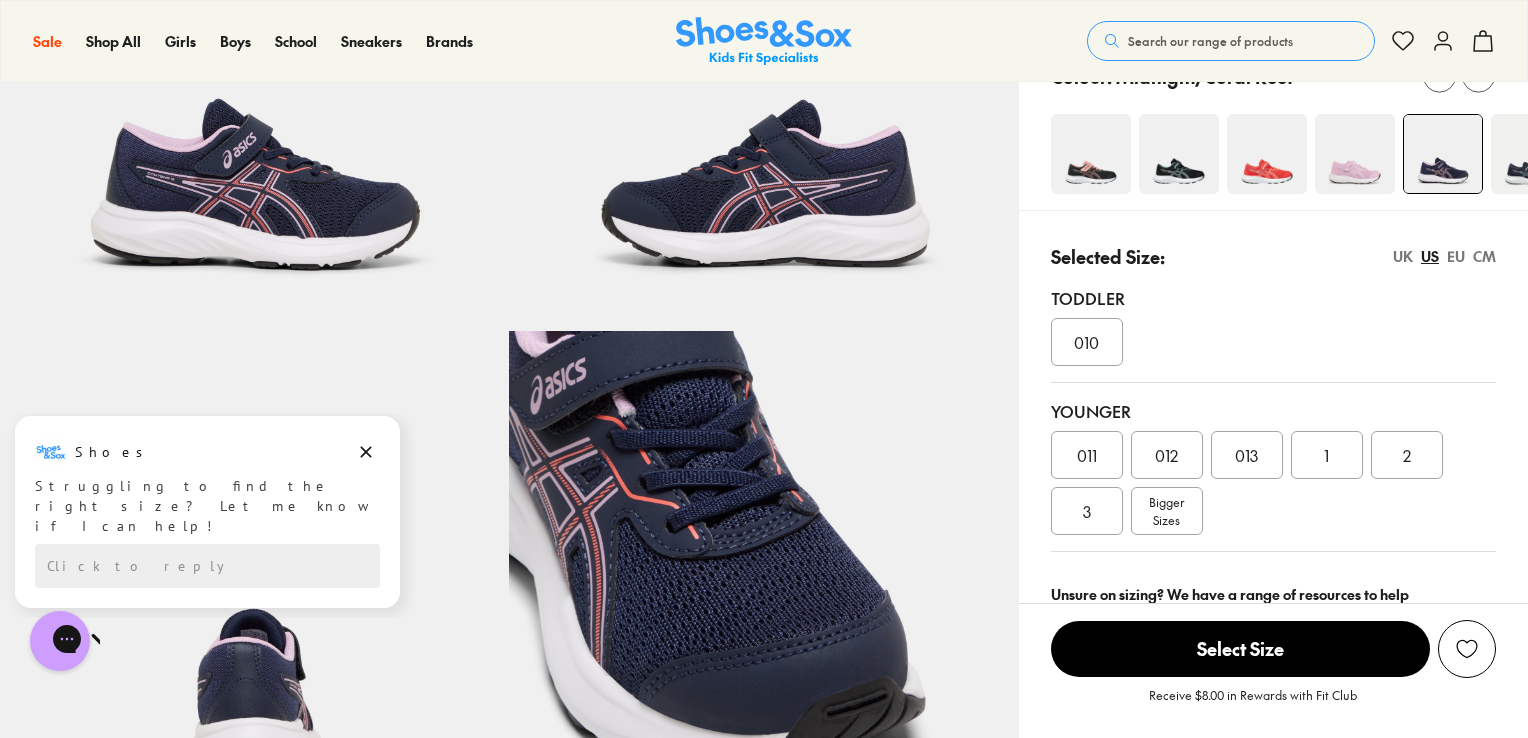 click on "Bigger Sizes" at bounding box center (1166, 511) 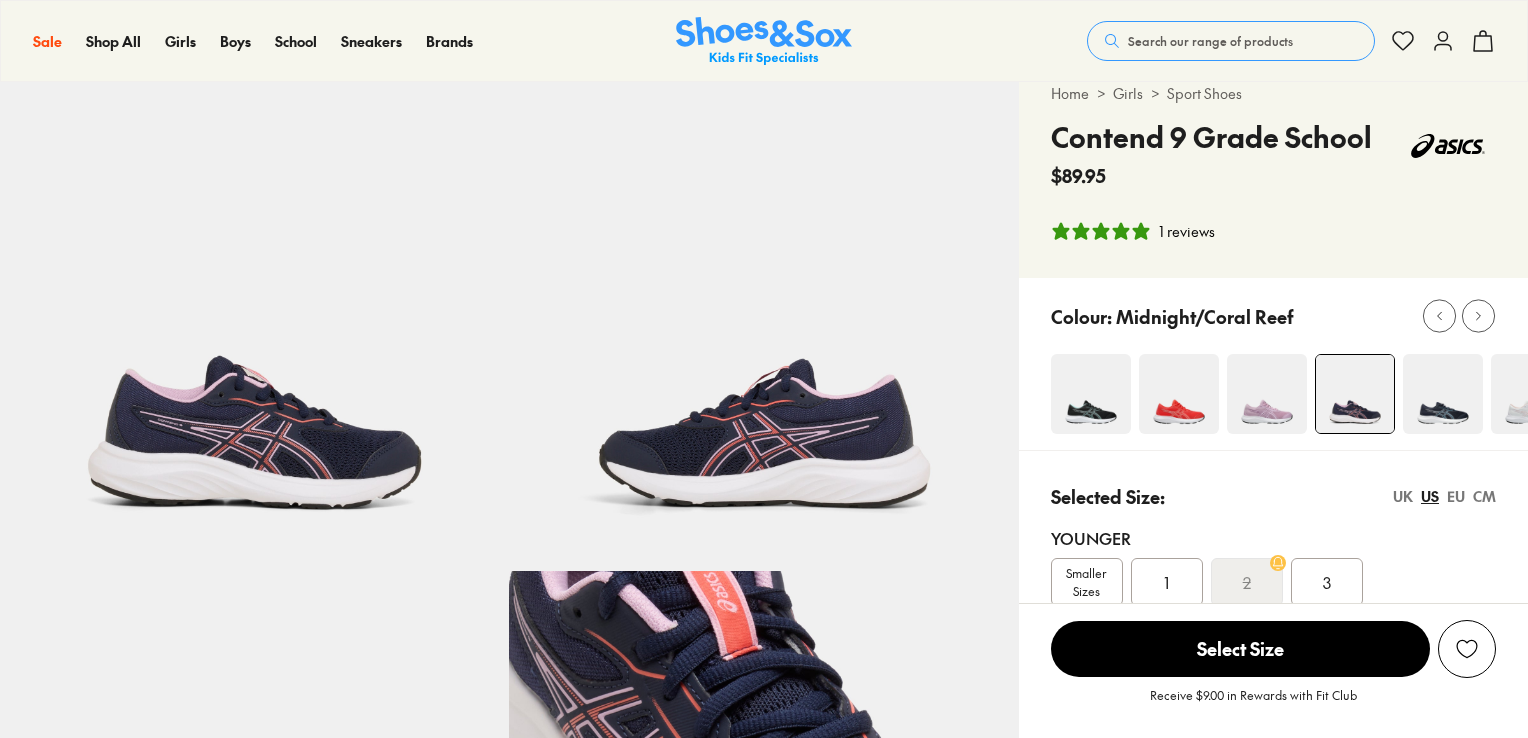 scroll, scrollTop: 239, scrollLeft: 0, axis: vertical 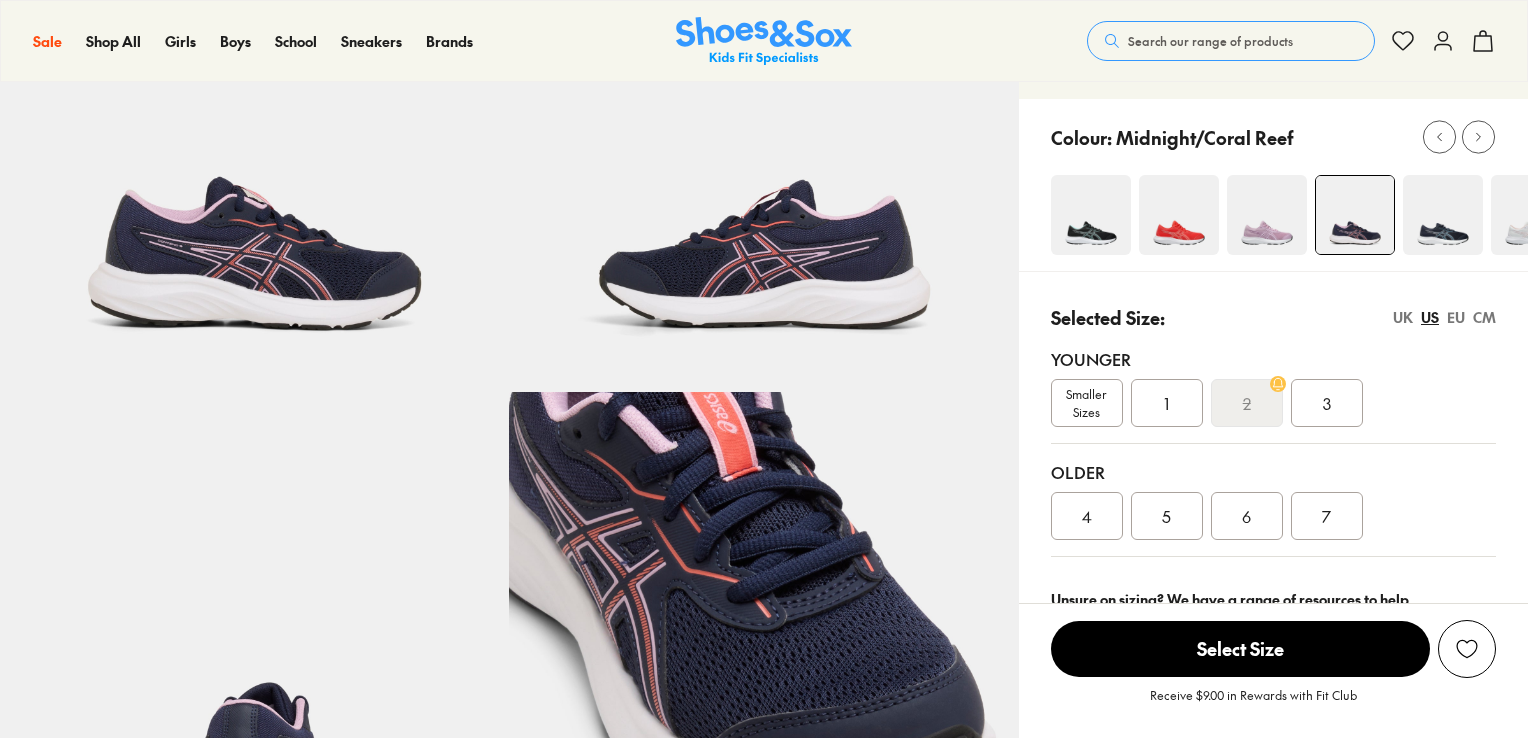 select on "*" 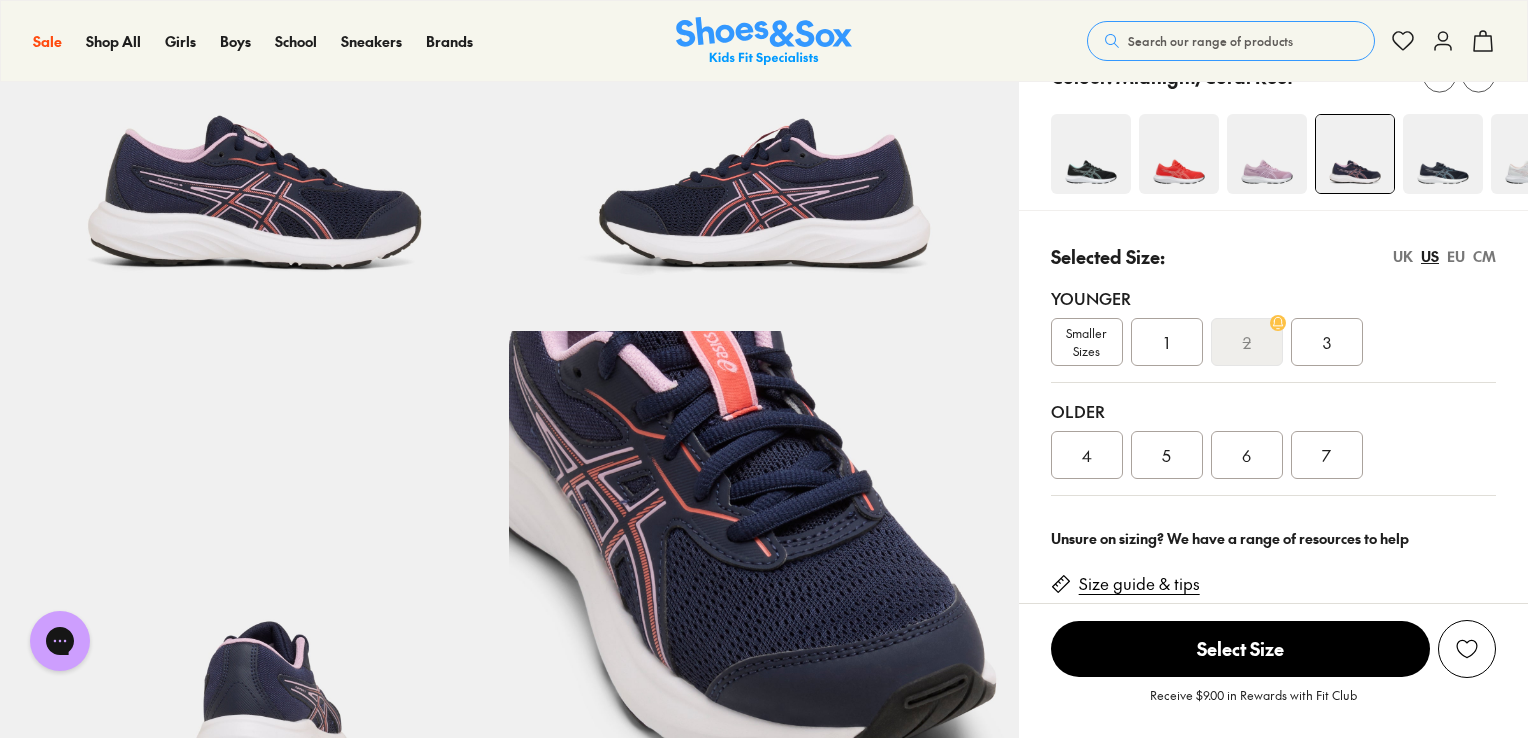 scroll, scrollTop: 500, scrollLeft: 0, axis: vertical 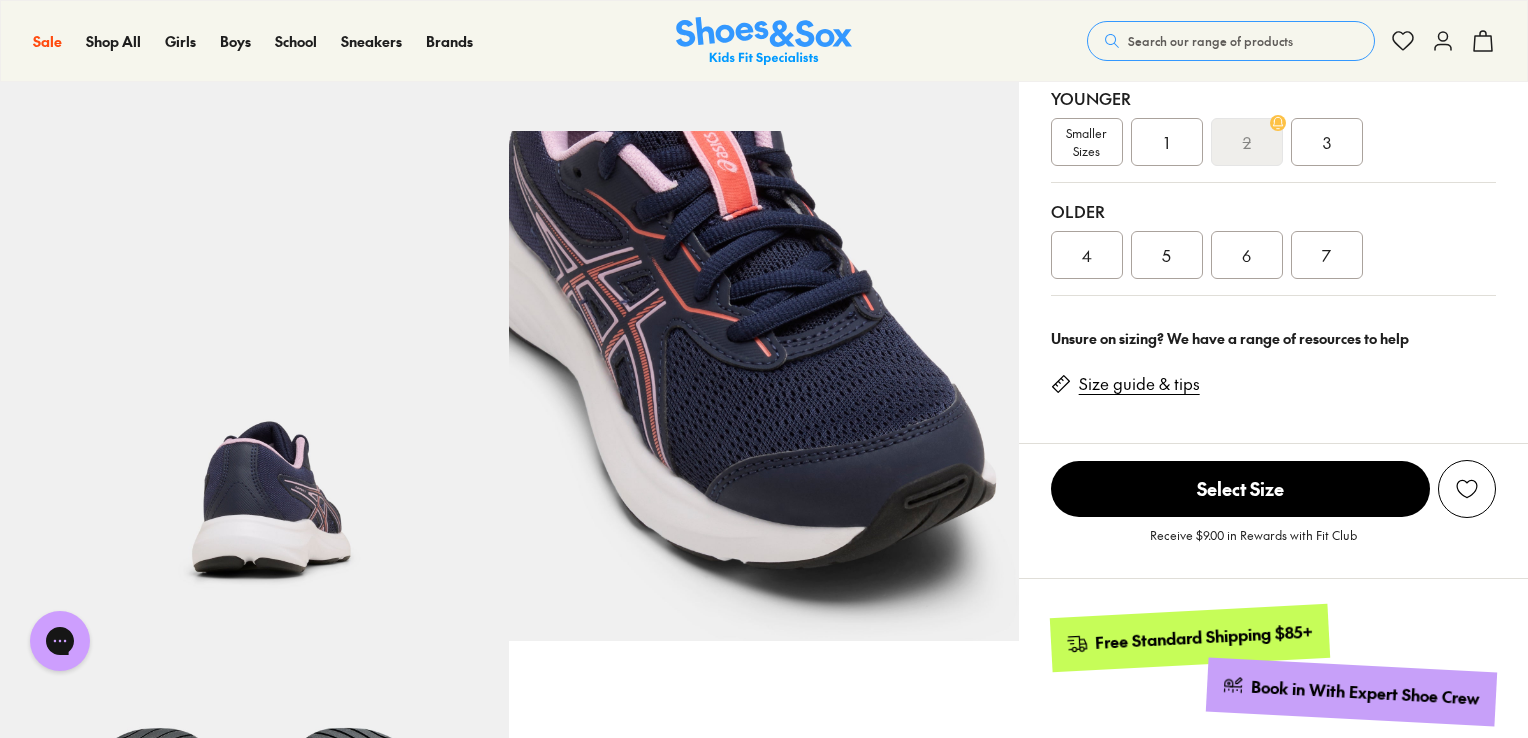 click on "Size guide & tips" at bounding box center (1139, 384) 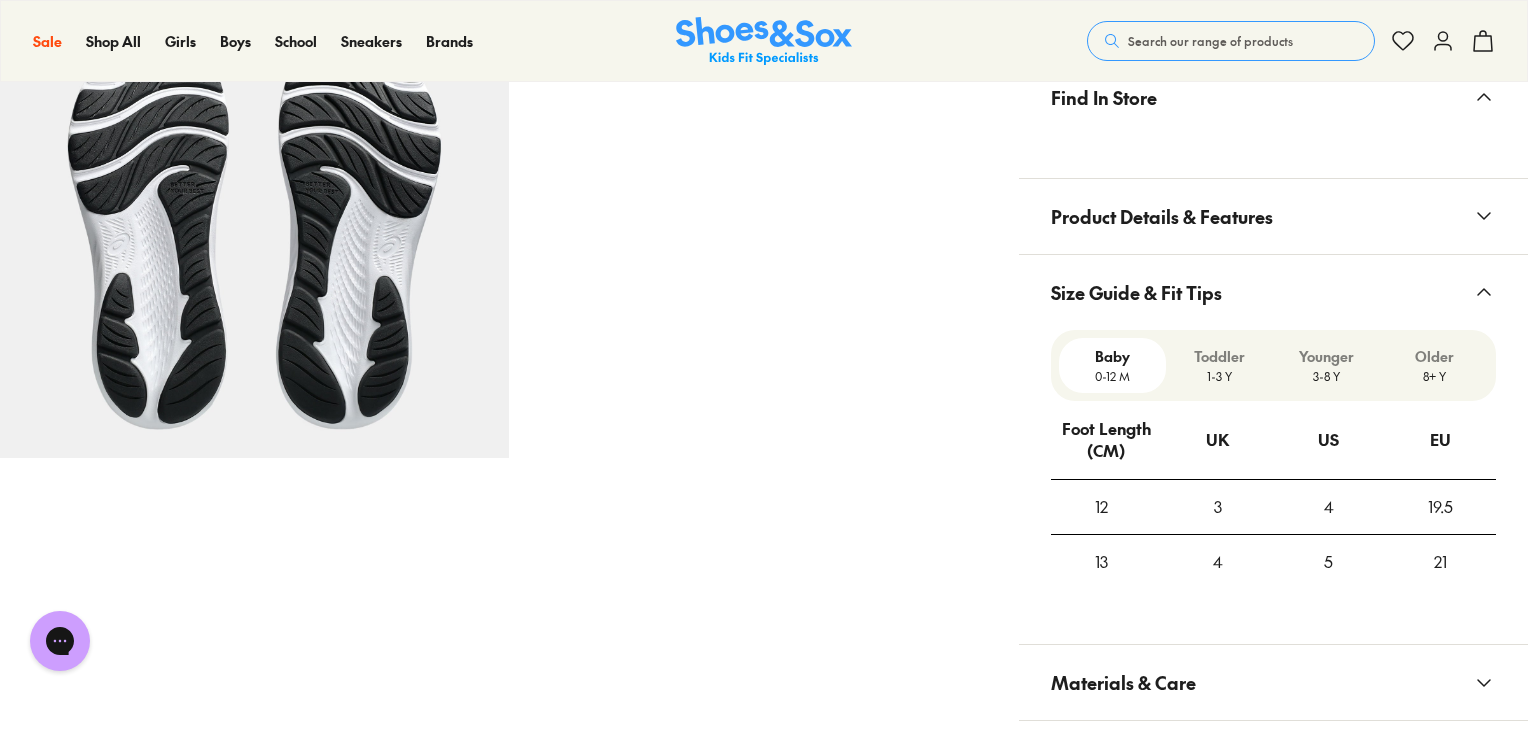 scroll, scrollTop: 1444, scrollLeft: 0, axis: vertical 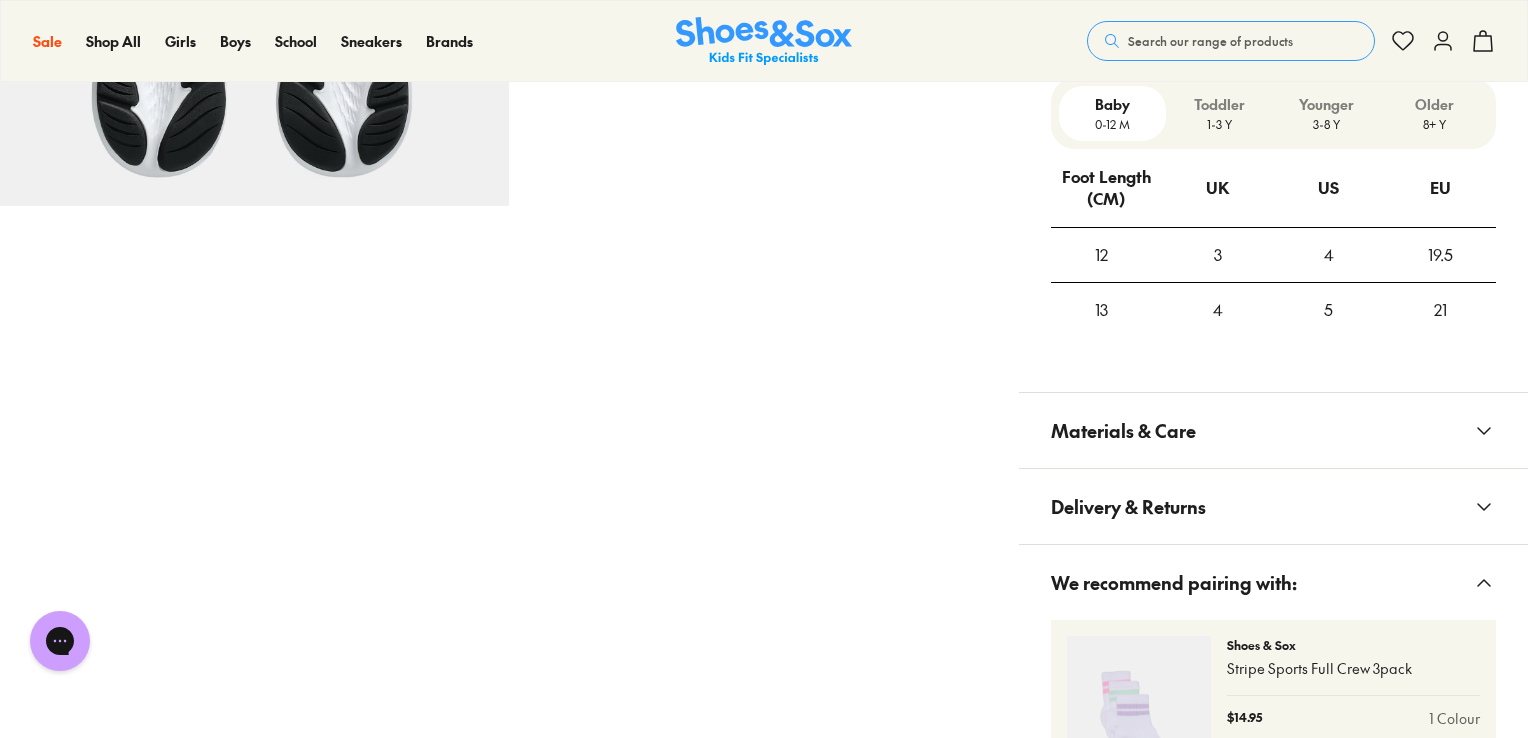 click on "Younger" at bounding box center [1326, 104] 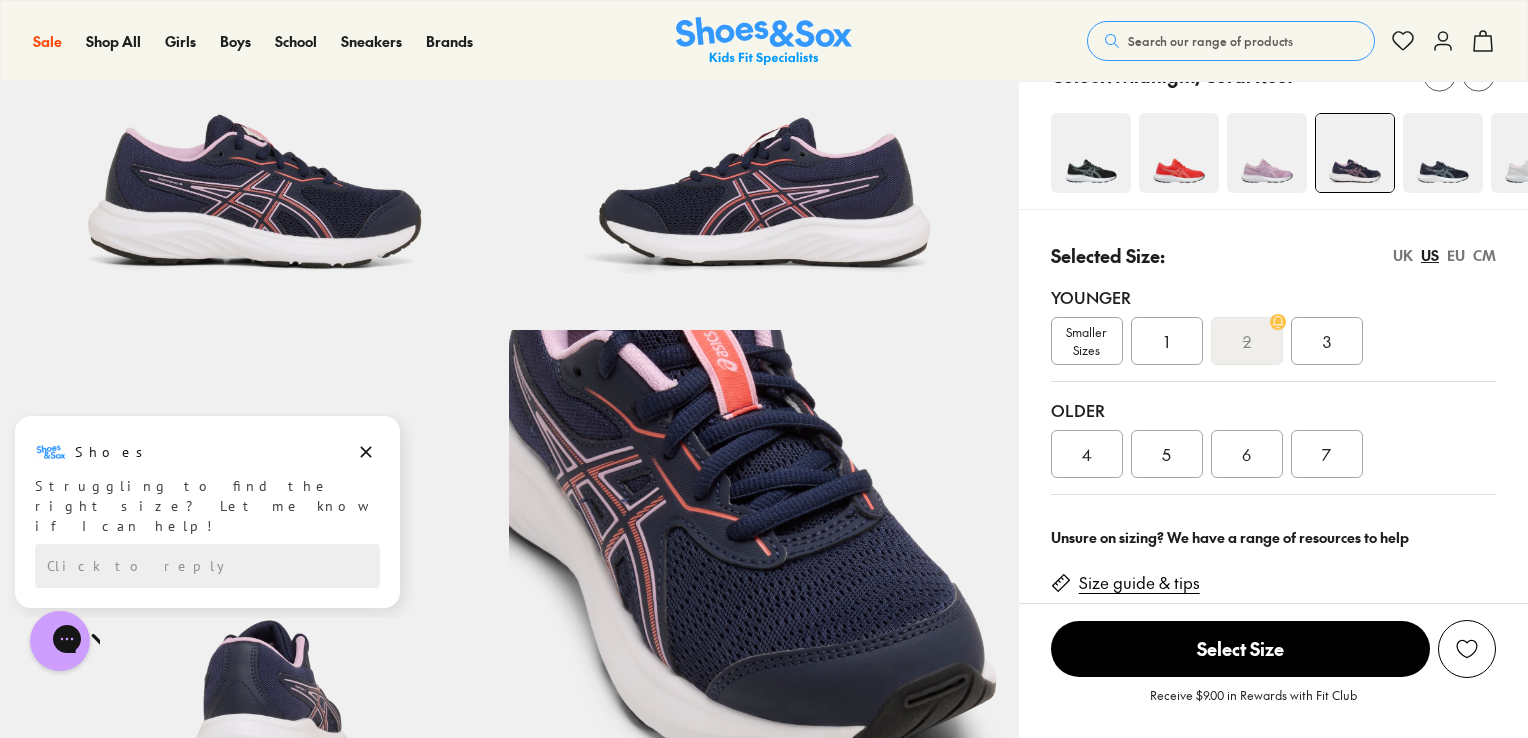 scroll, scrollTop: 244, scrollLeft: 0, axis: vertical 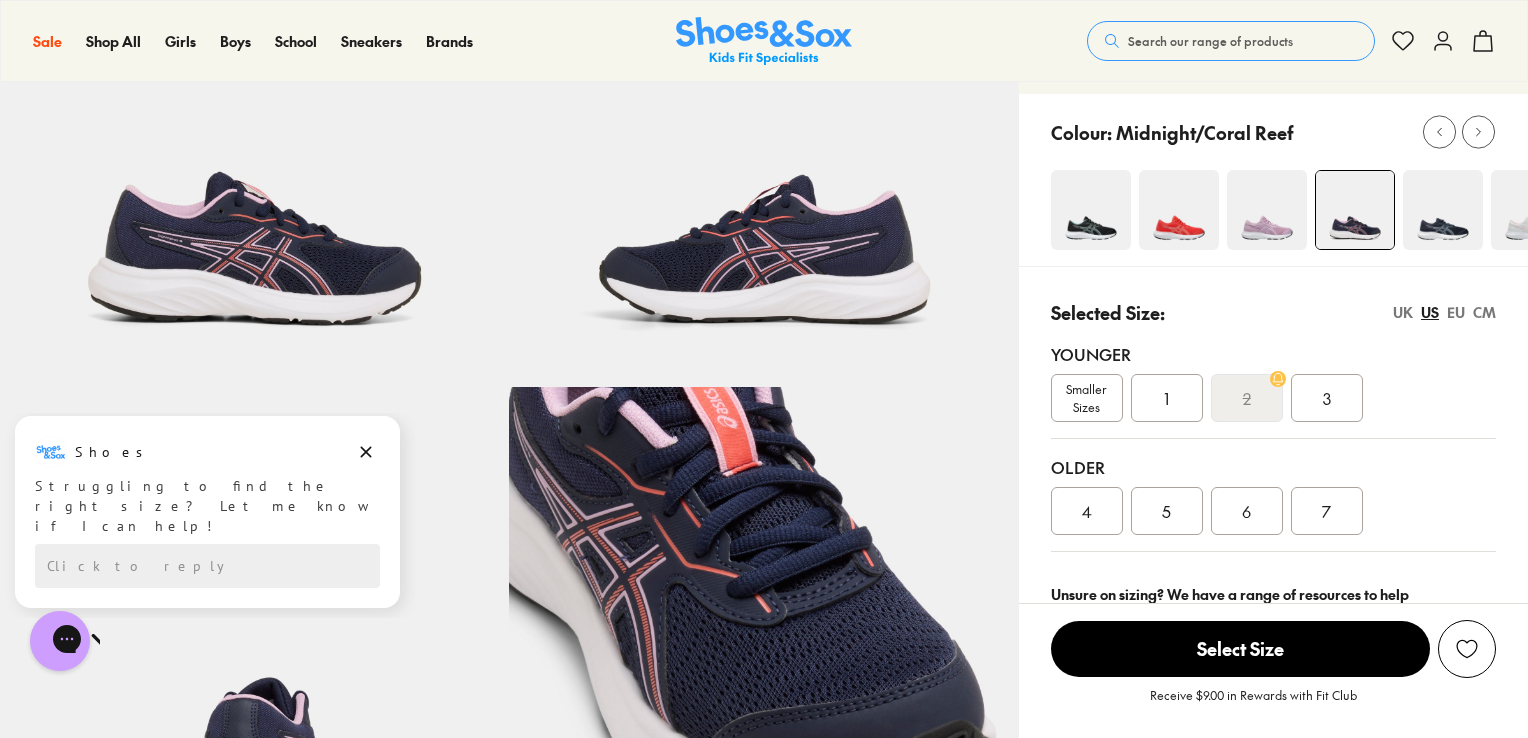 click on "Smaller Sizes" at bounding box center [1087, 398] 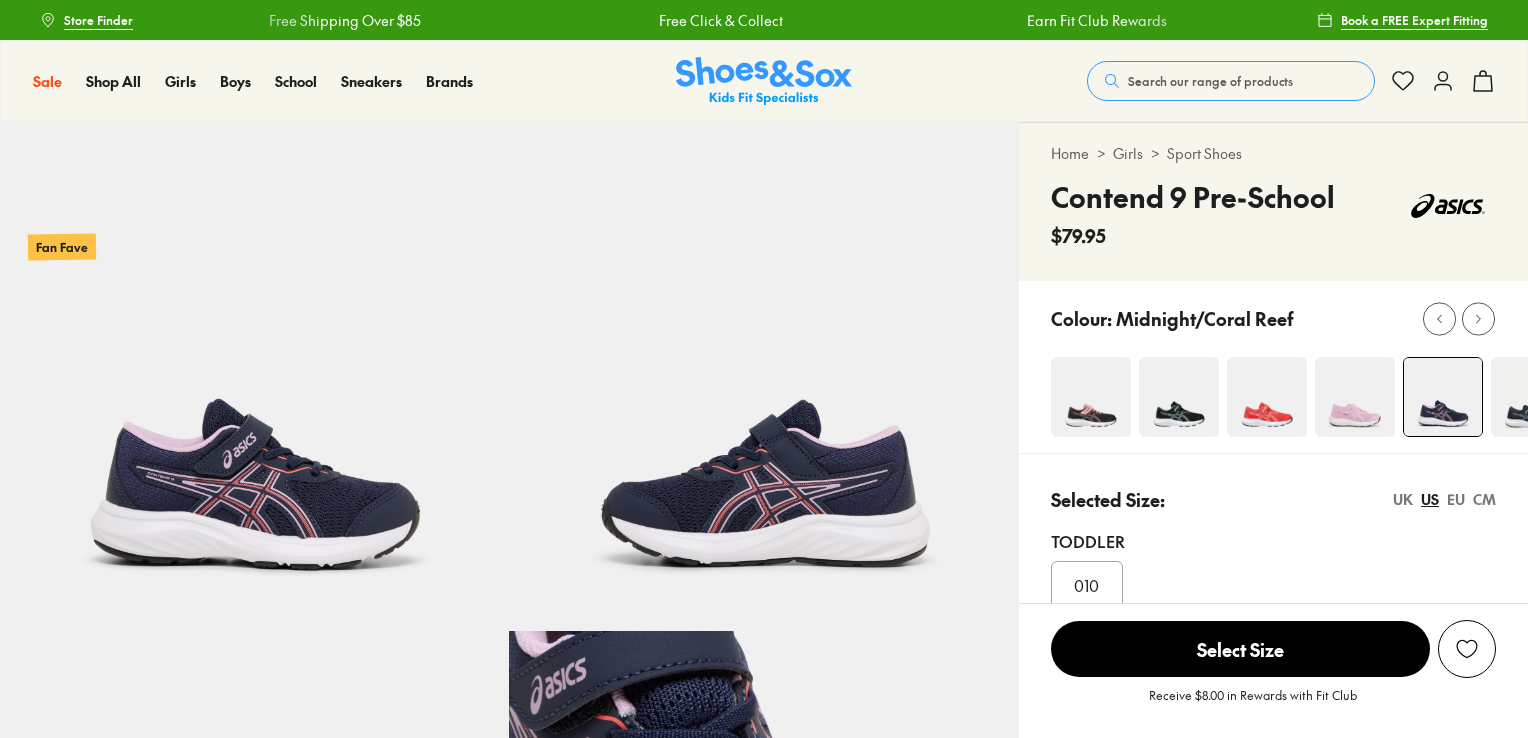 scroll, scrollTop: 0, scrollLeft: 0, axis: both 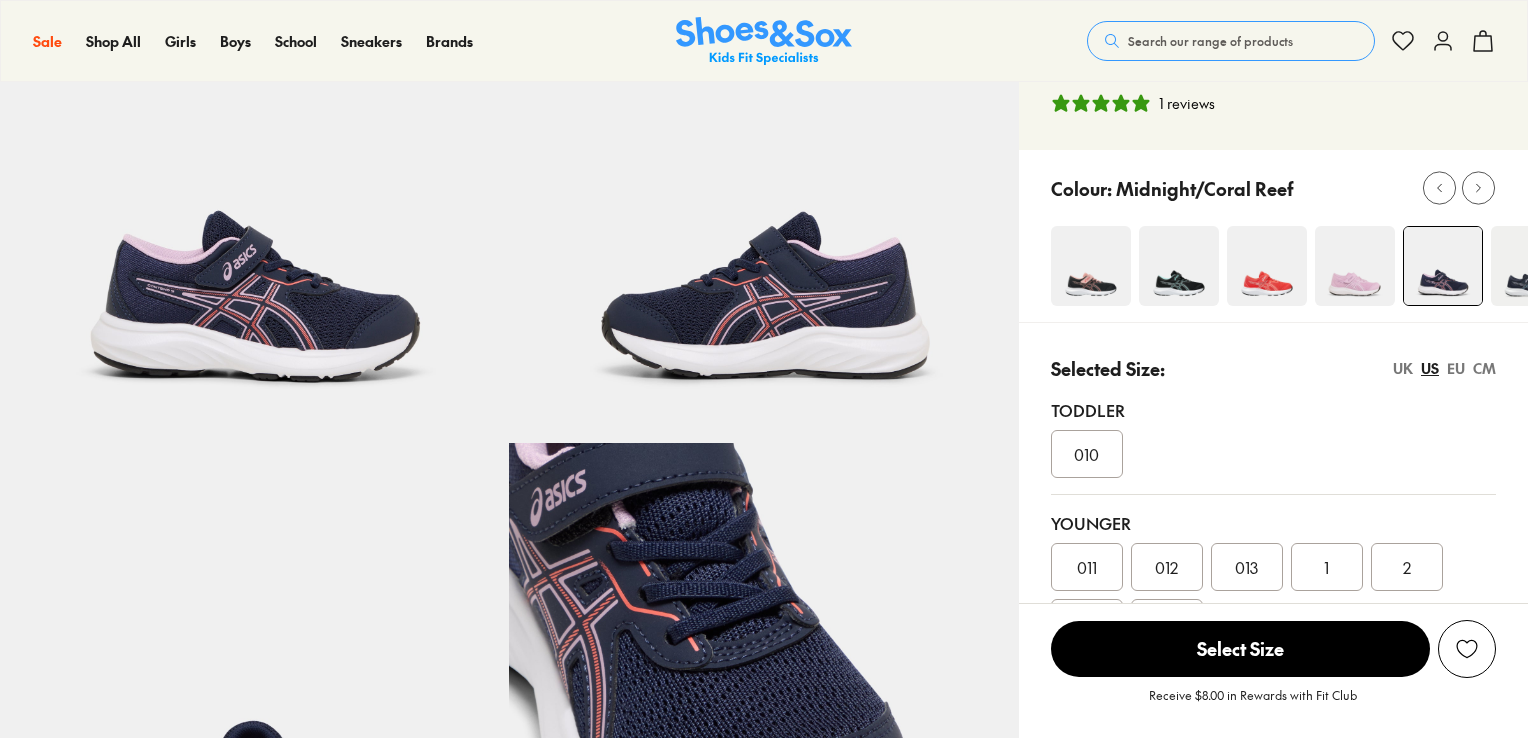 select on "*" 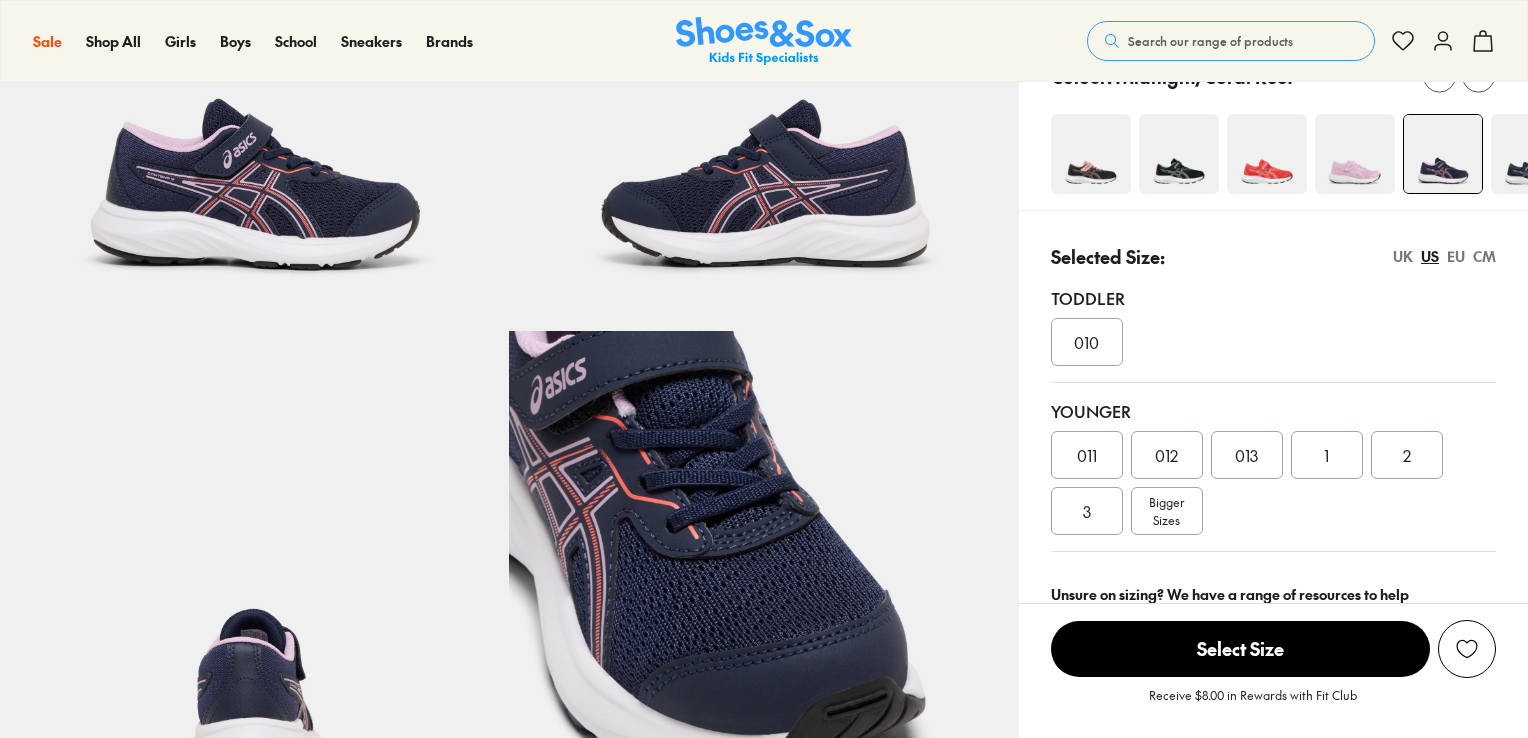 scroll, scrollTop: 0, scrollLeft: 0, axis: both 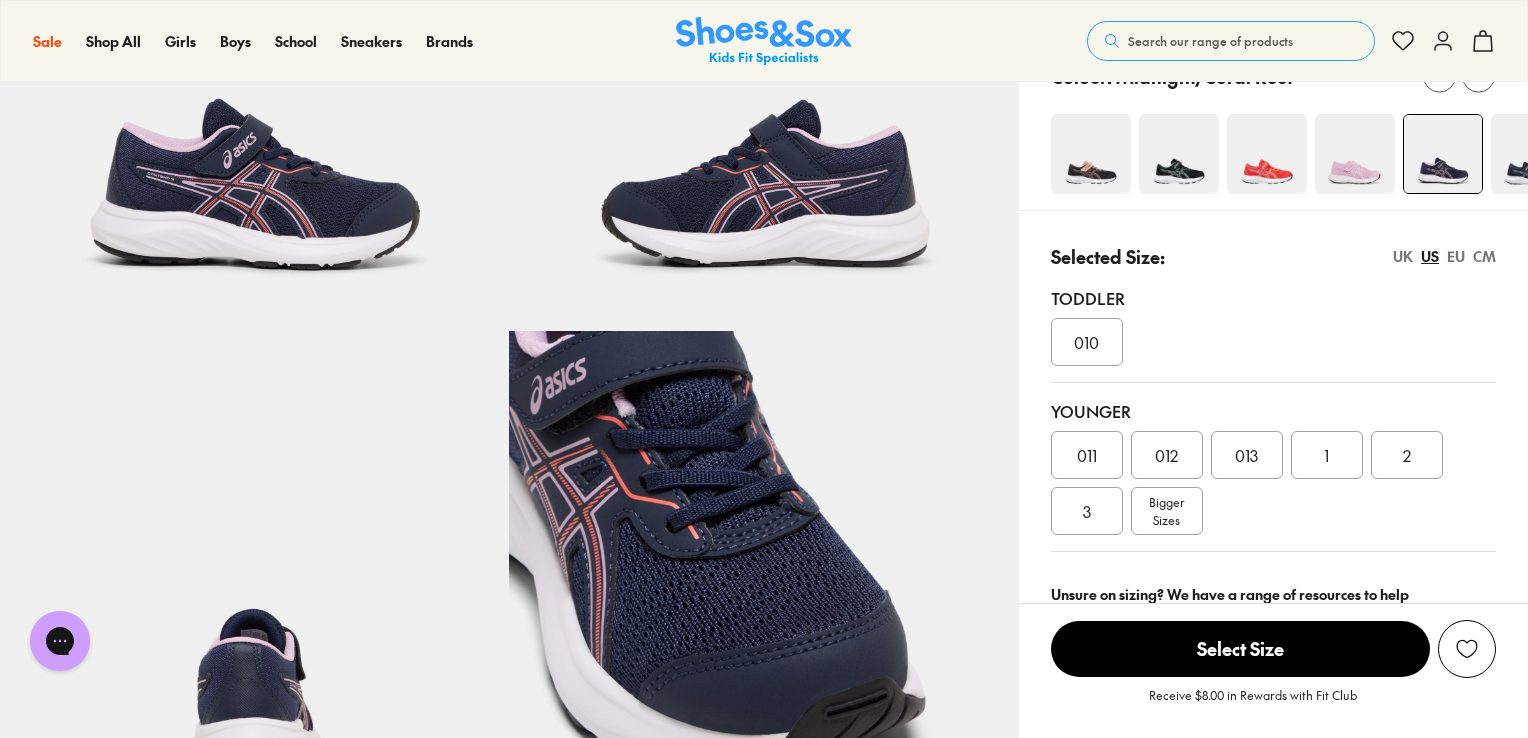 click on "012" at bounding box center (1166, 455) 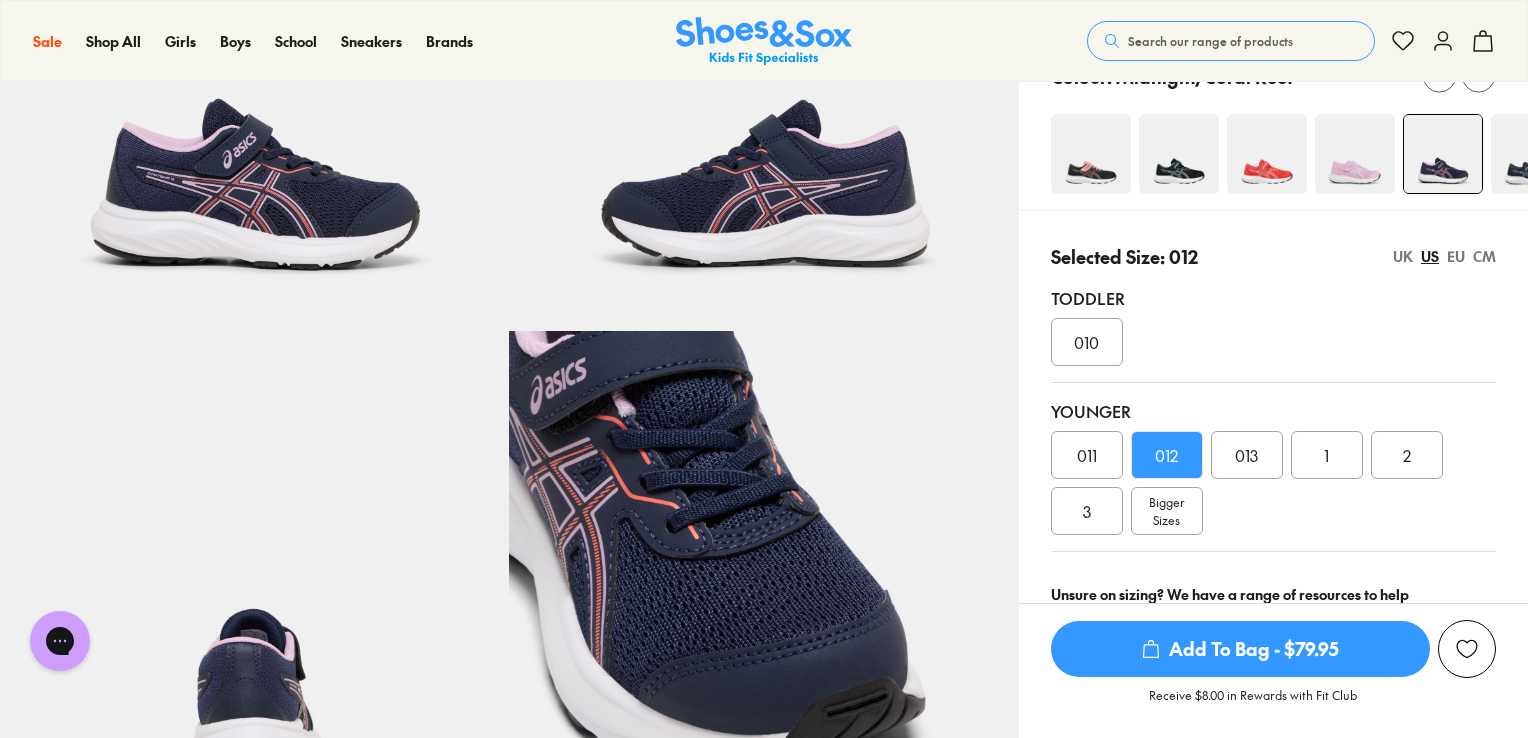 click at bounding box center [1091, 154] 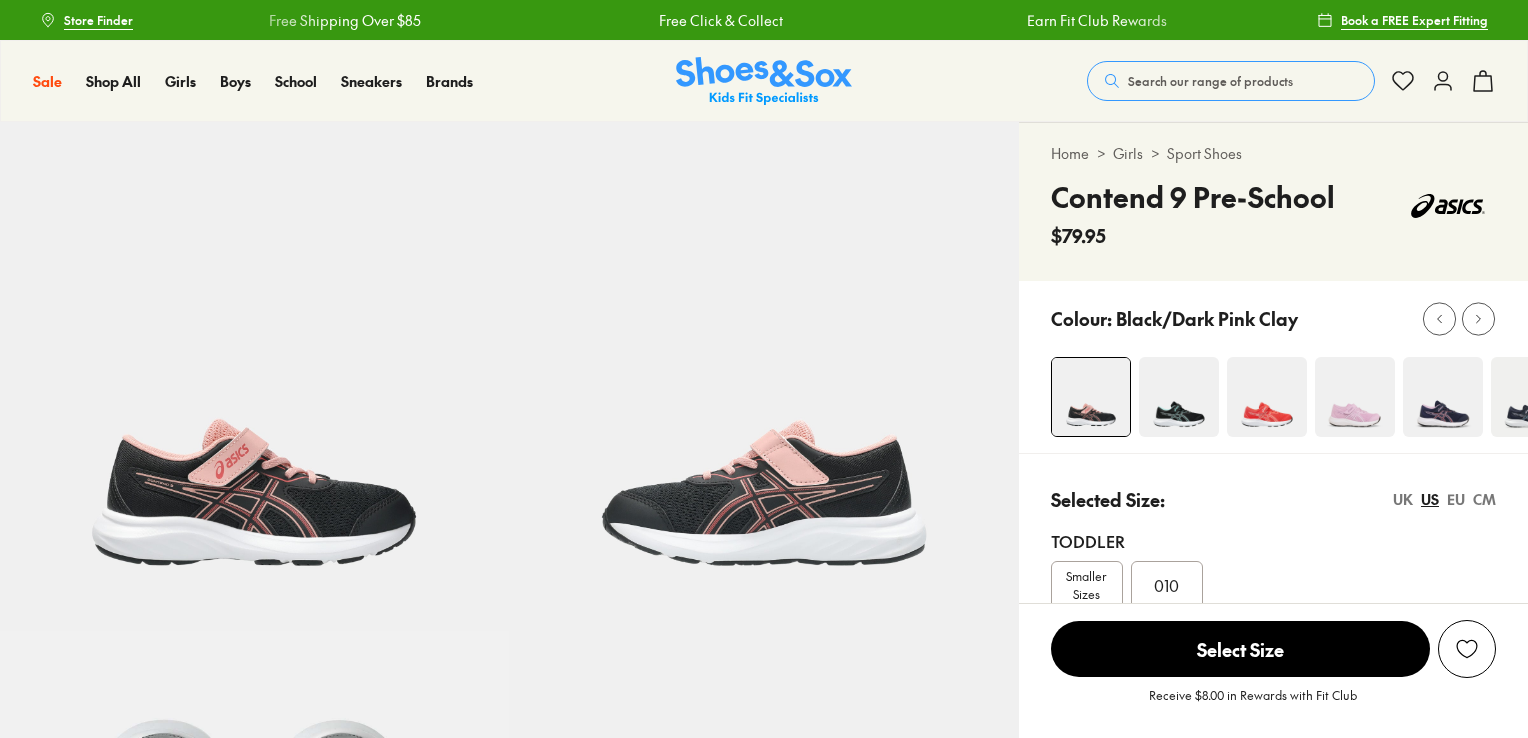 scroll, scrollTop: 0, scrollLeft: 0, axis: both 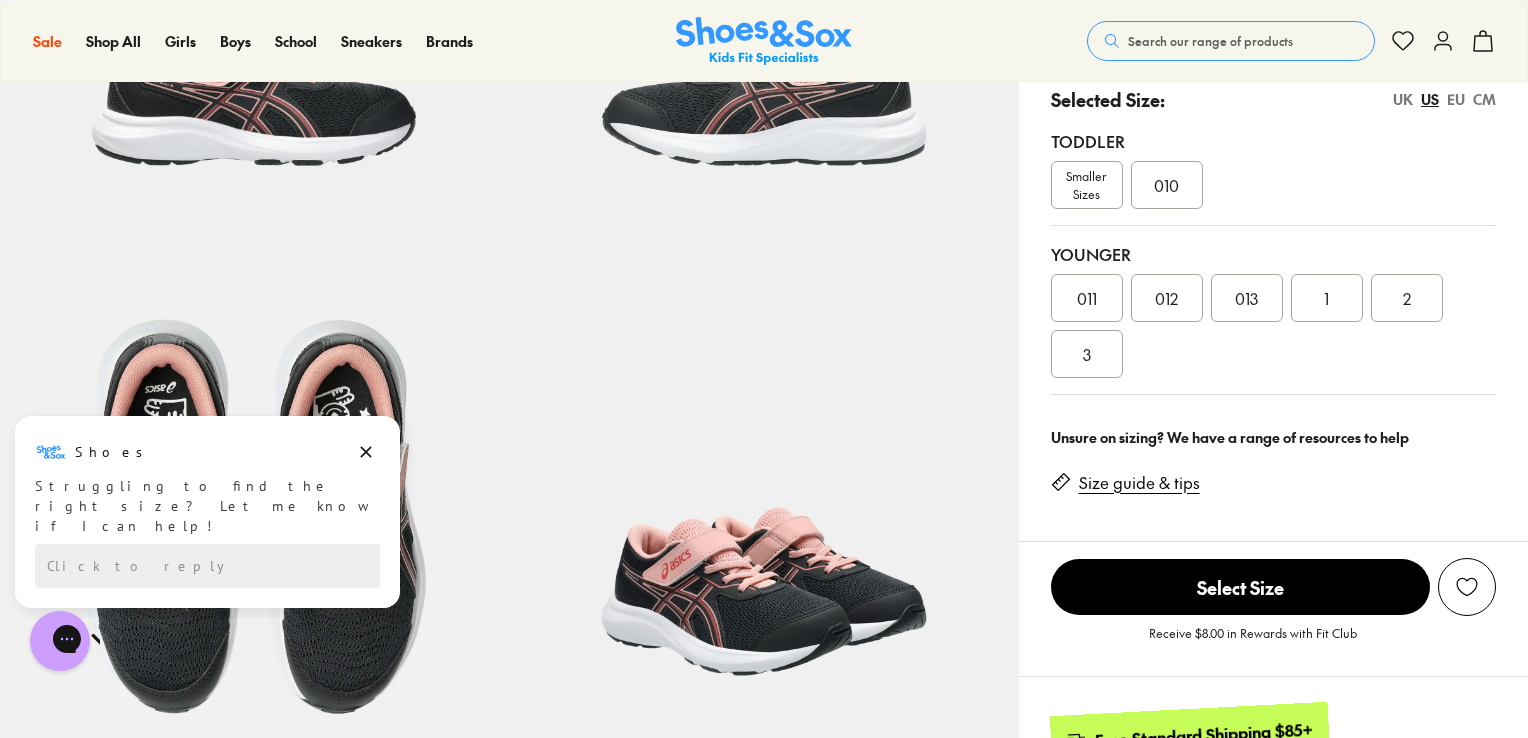 click 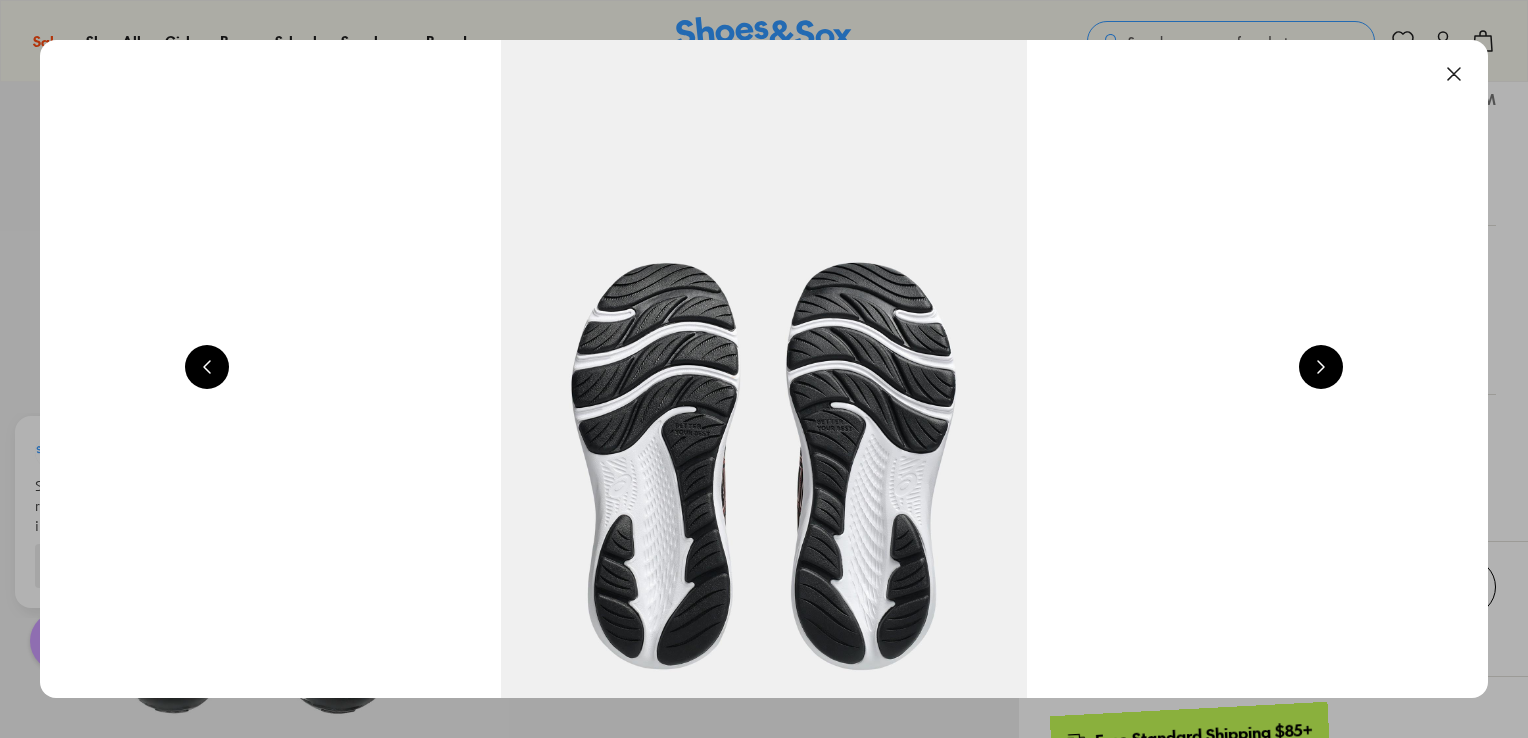 scroll, scrollTop: 0, scrollLeft: 5824, axis: horizontal 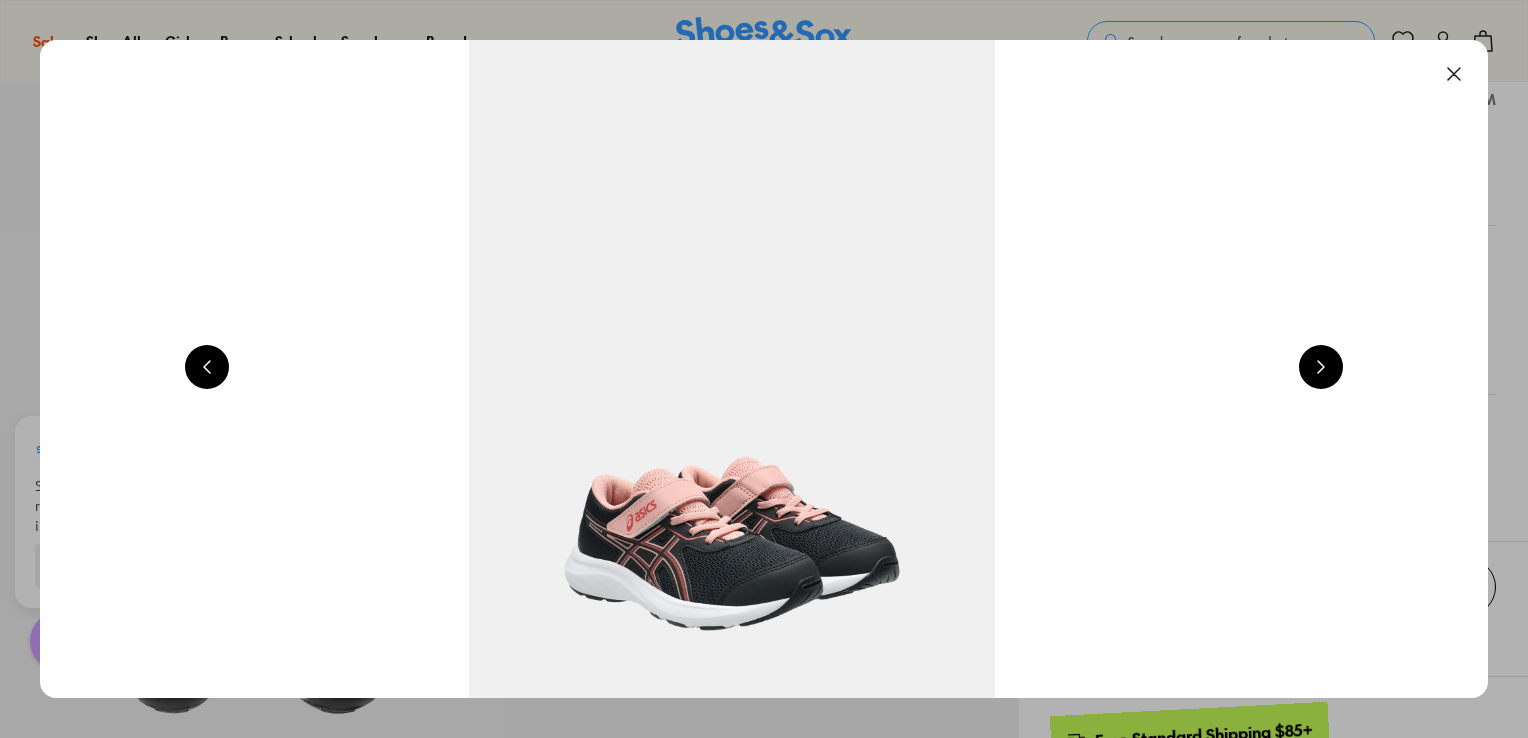 click at bounding box center [1321, 367] 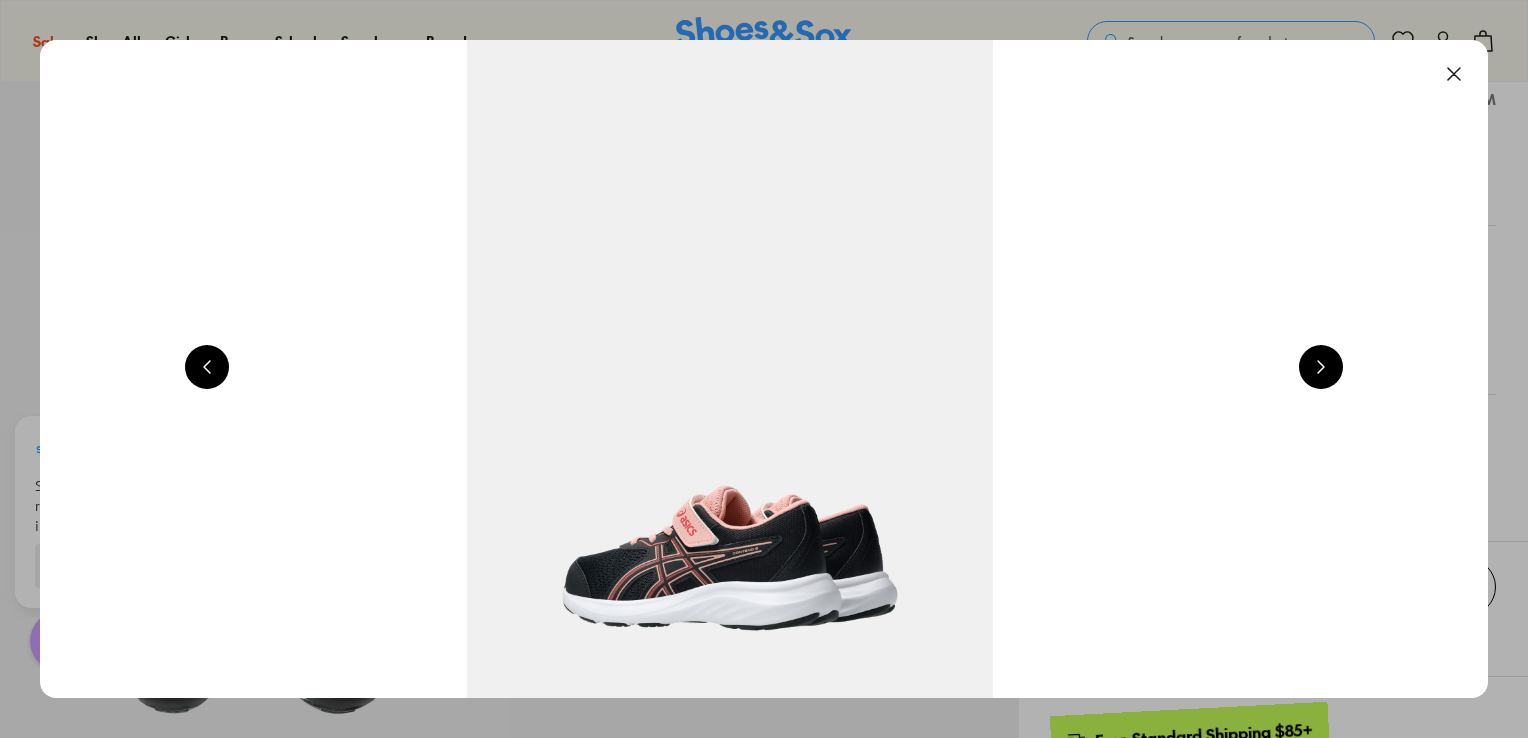 scroll, scrollTop: 0, scrollLeft: 7280, axis: horizontal 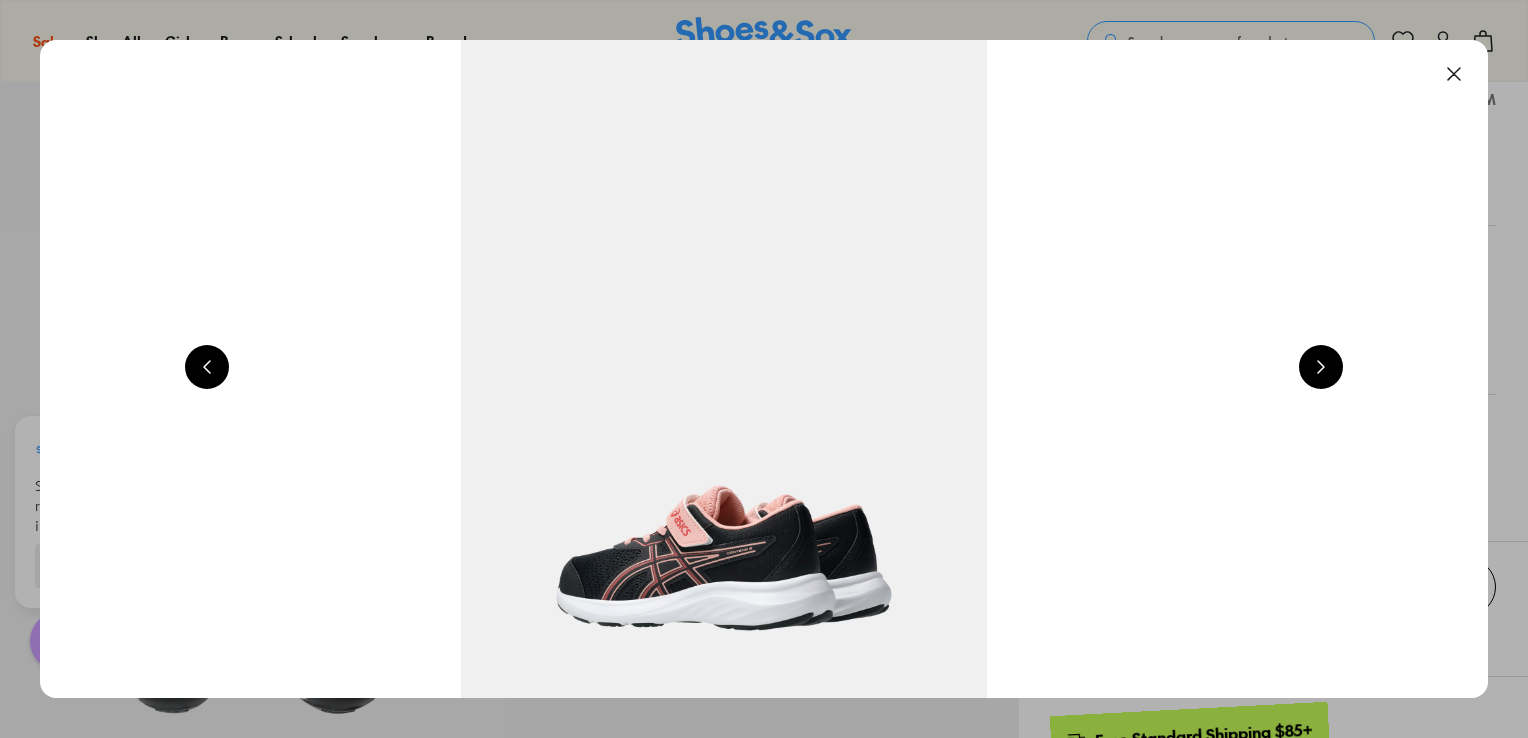 click at bounding box center (1321, 367) 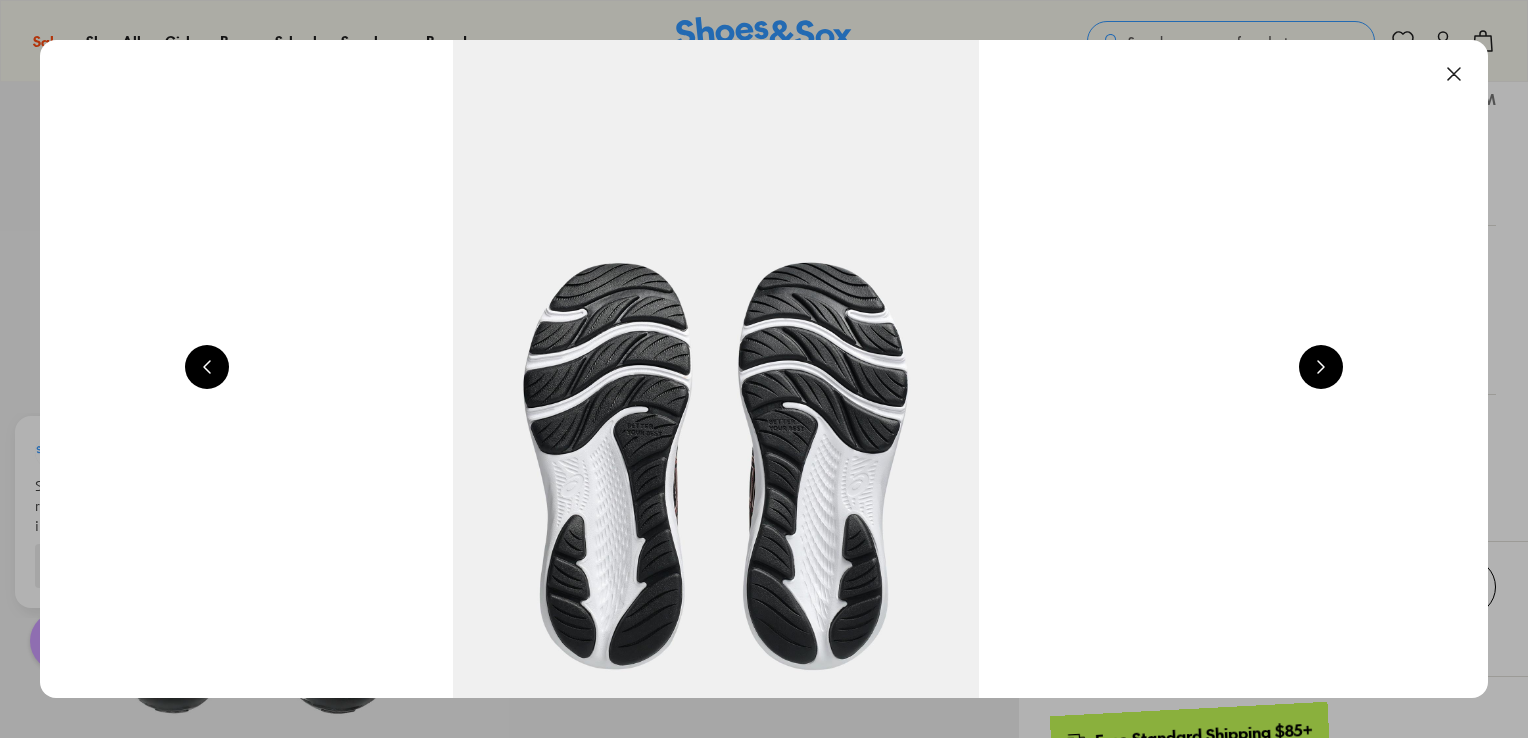 click at bounding box center [1321, 367] 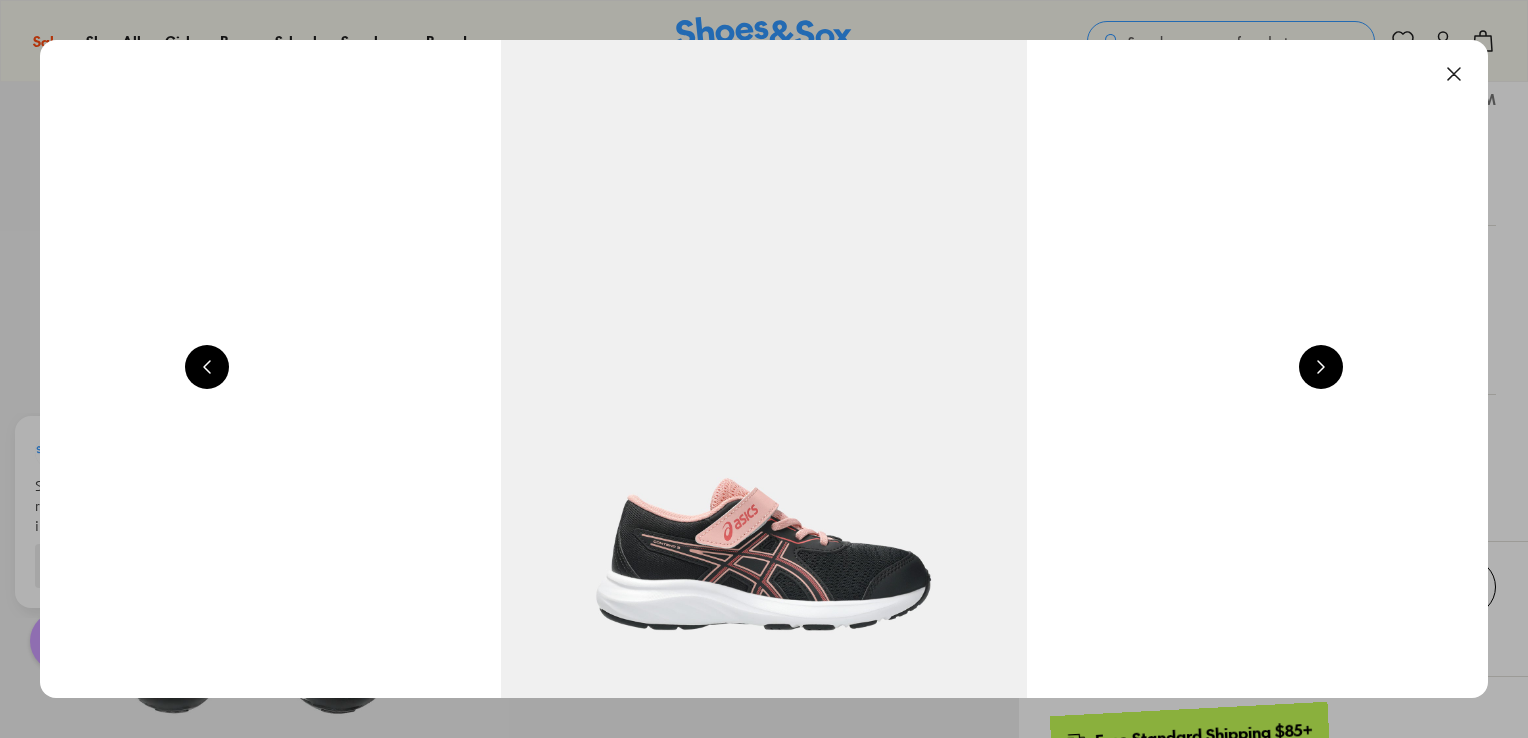 scroll, scrollTop: 0, scrollLeft: 1456, axis: horizontal 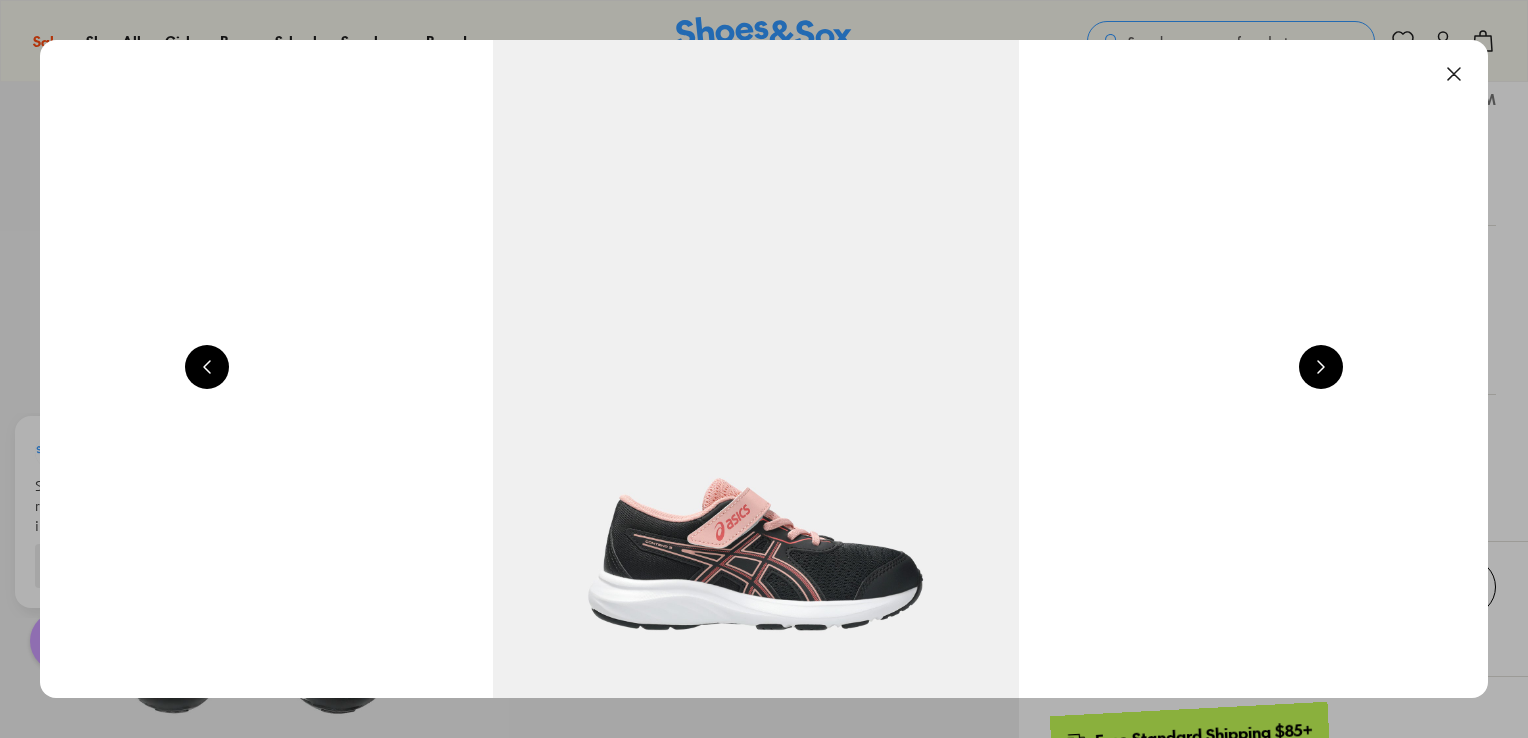 click at bounding box center [1454, 74] 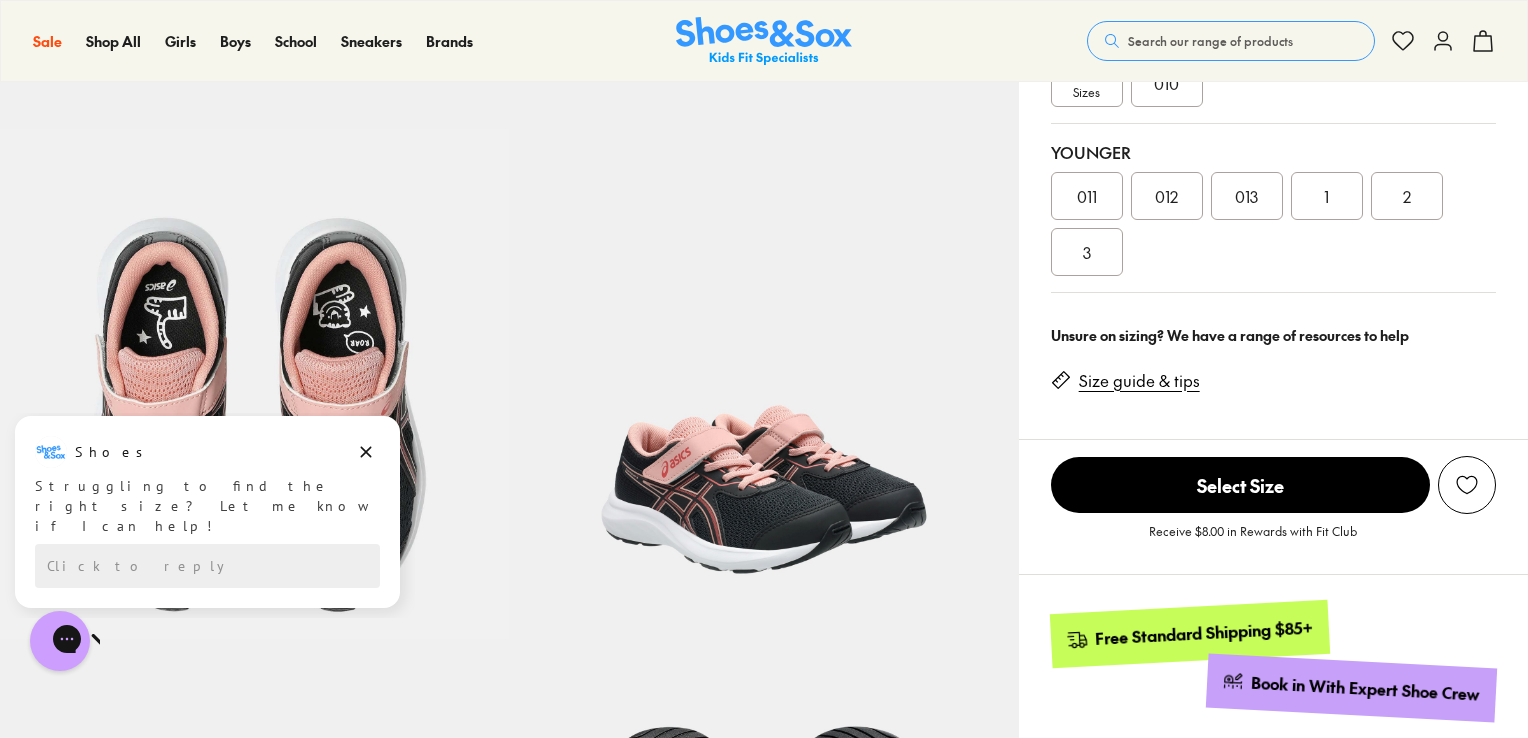 scroll, scrollTop: 500, scrollLeft: 0, axis: vertical 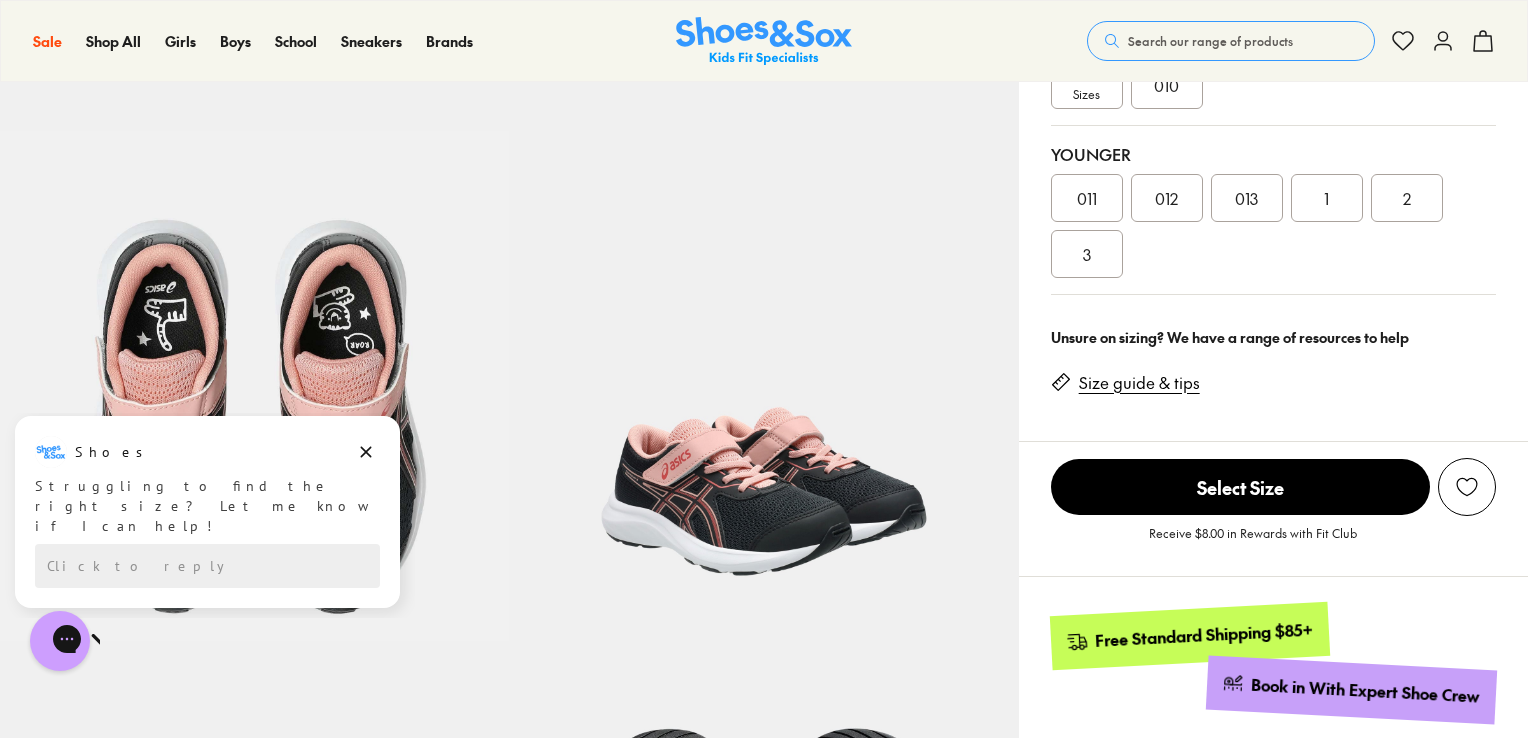 click on "012" at bounding box center [1167, 198] 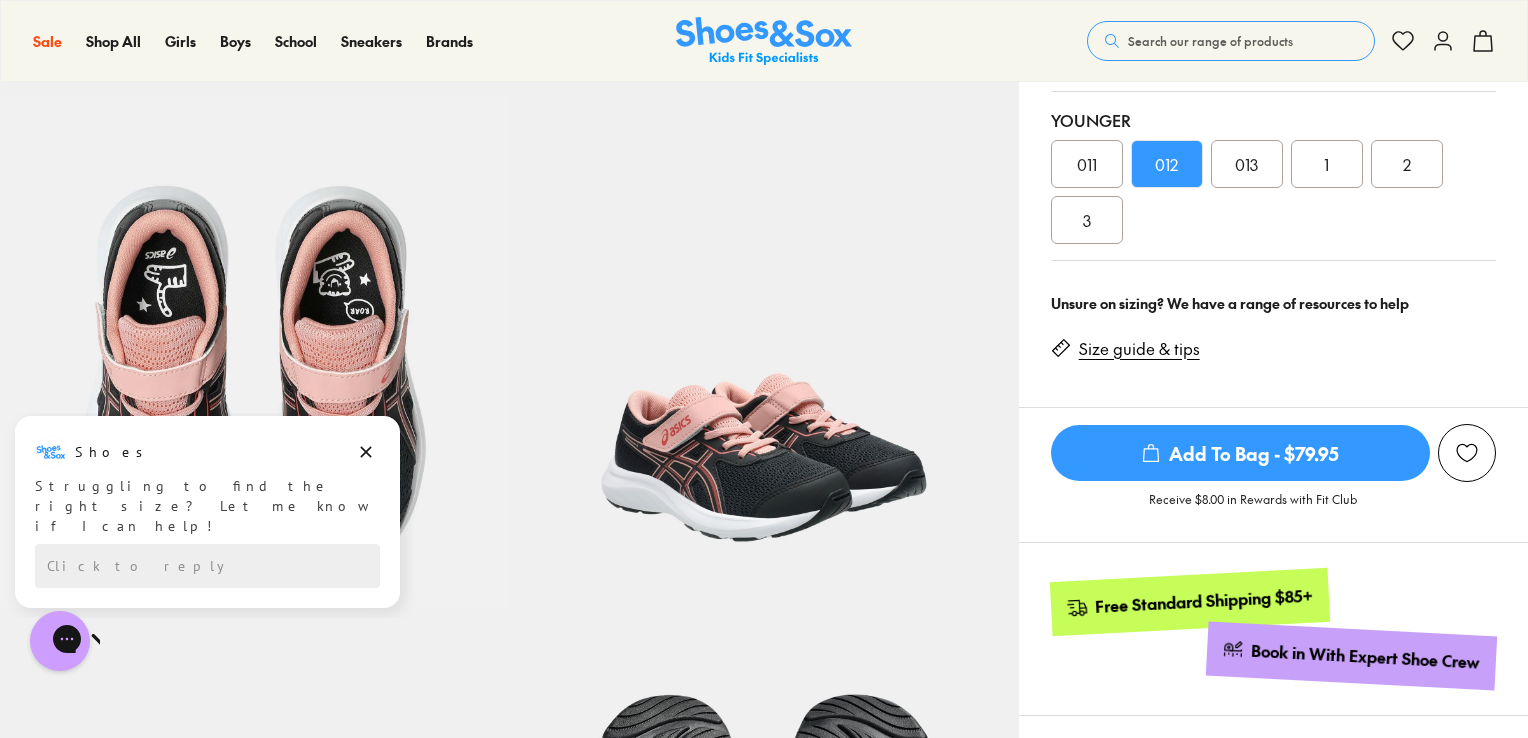 scroll, scrollTop: 500, scrollLeft: 0, axis: vertical 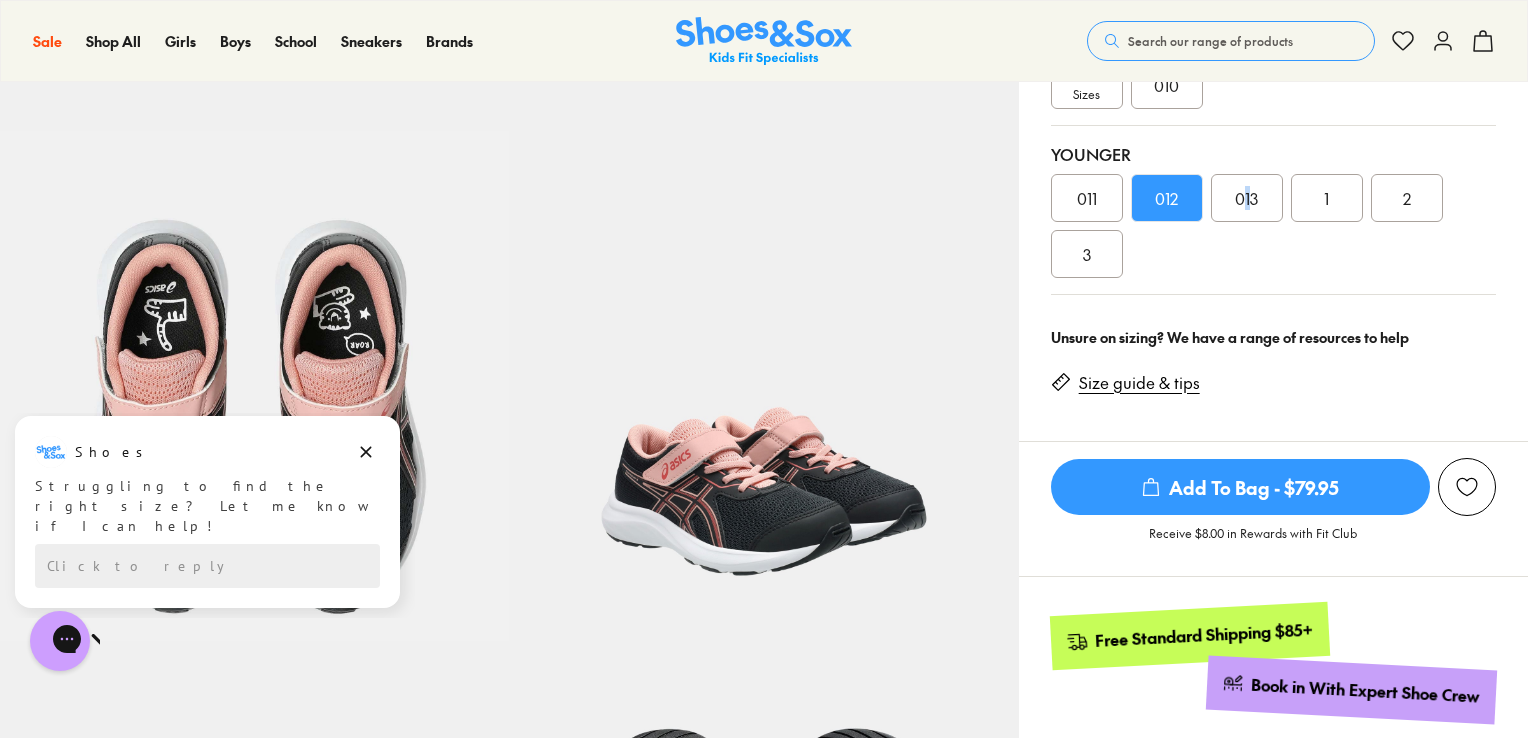 click on "013" at bounding box center (1246, 198) 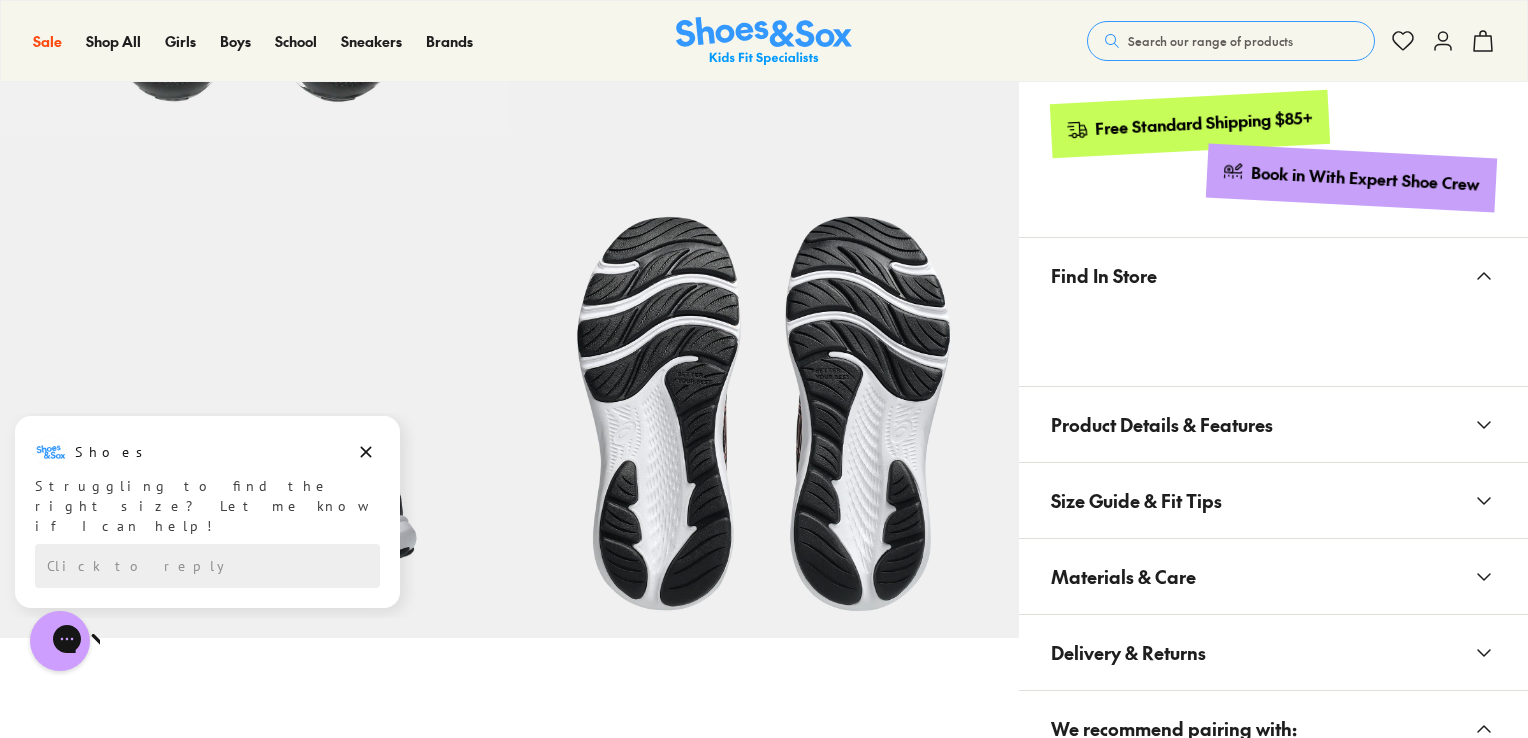 scroll, scrollTop: 1100, scrollLeft: 0, axis: vertical 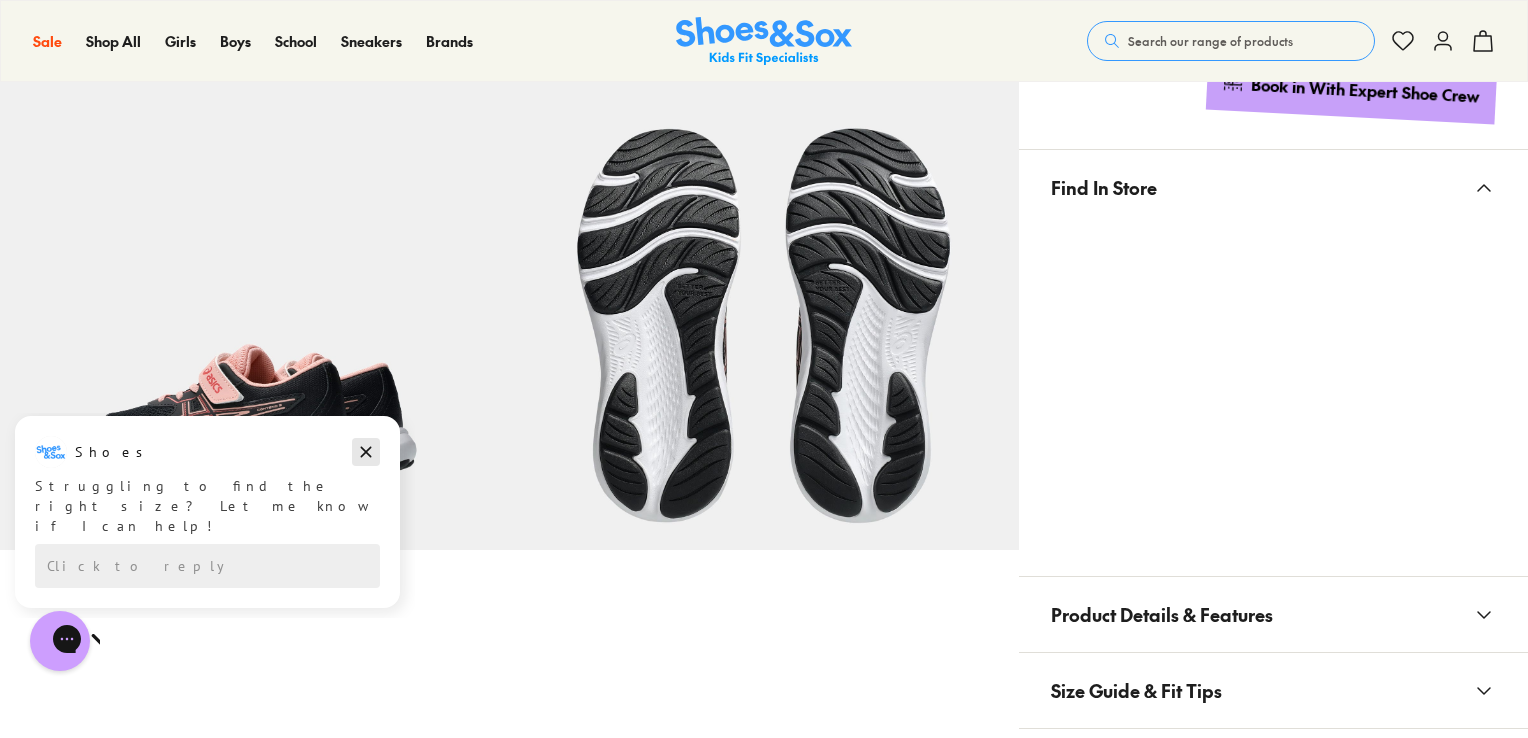 click 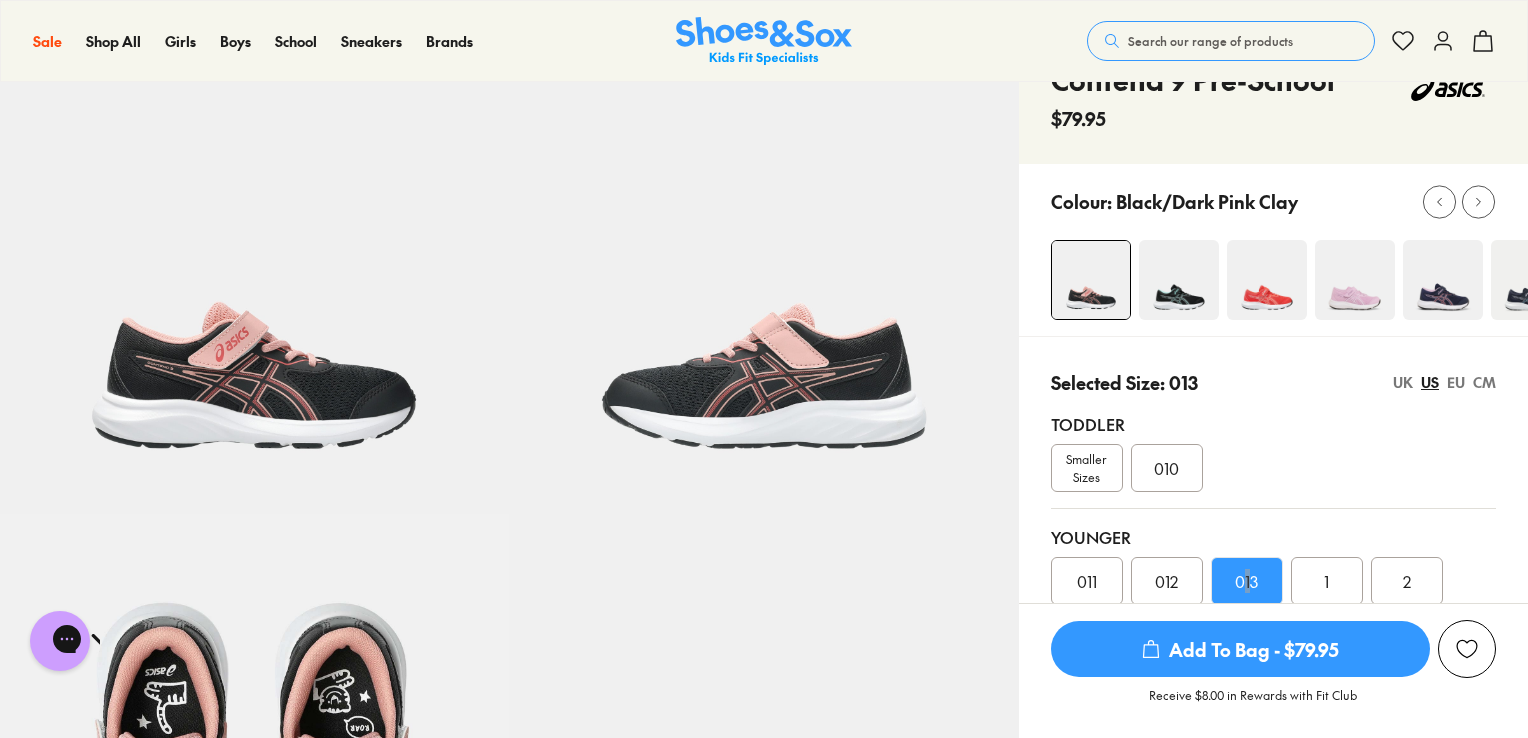 scroll, scrollTop: 100, scrollLeft: 0, axis: vertical 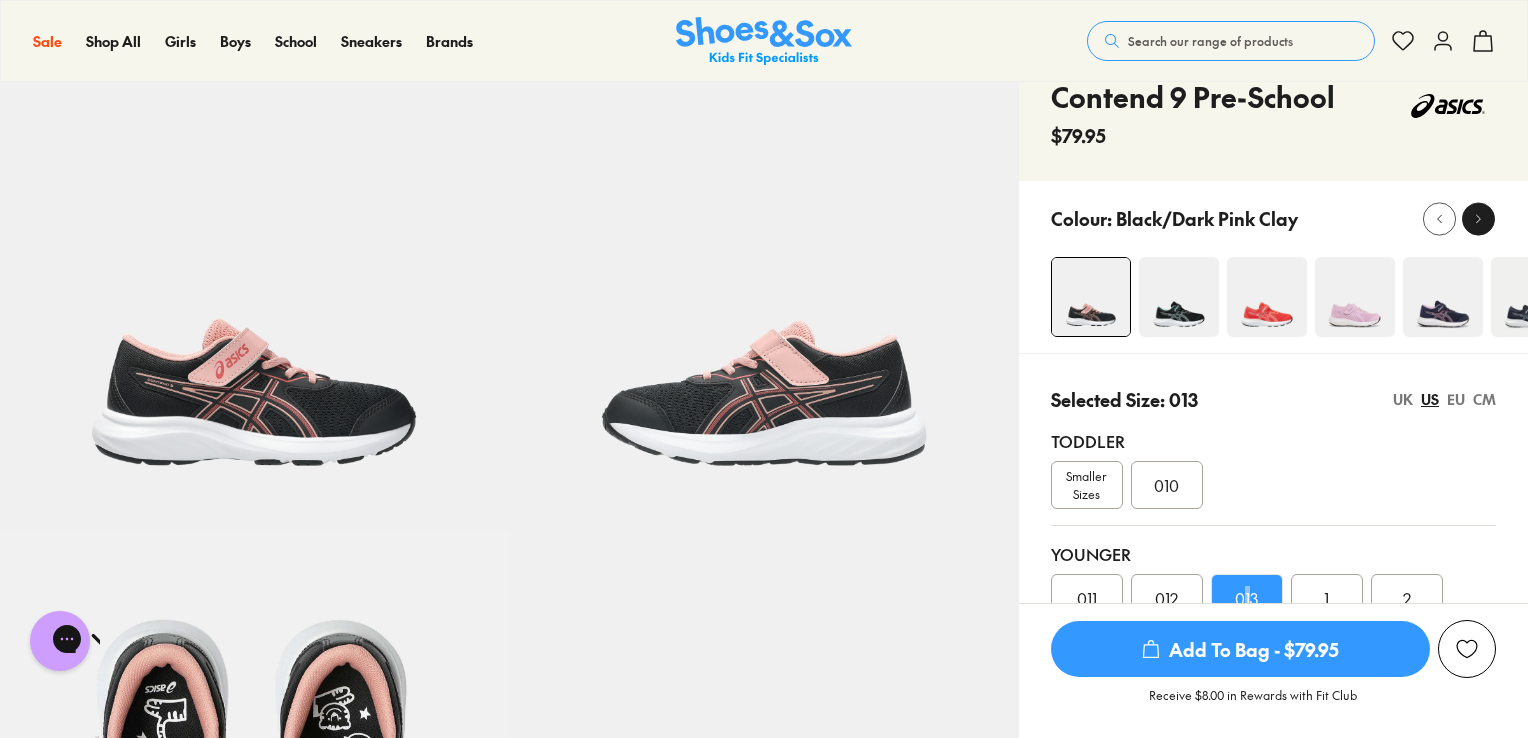 click 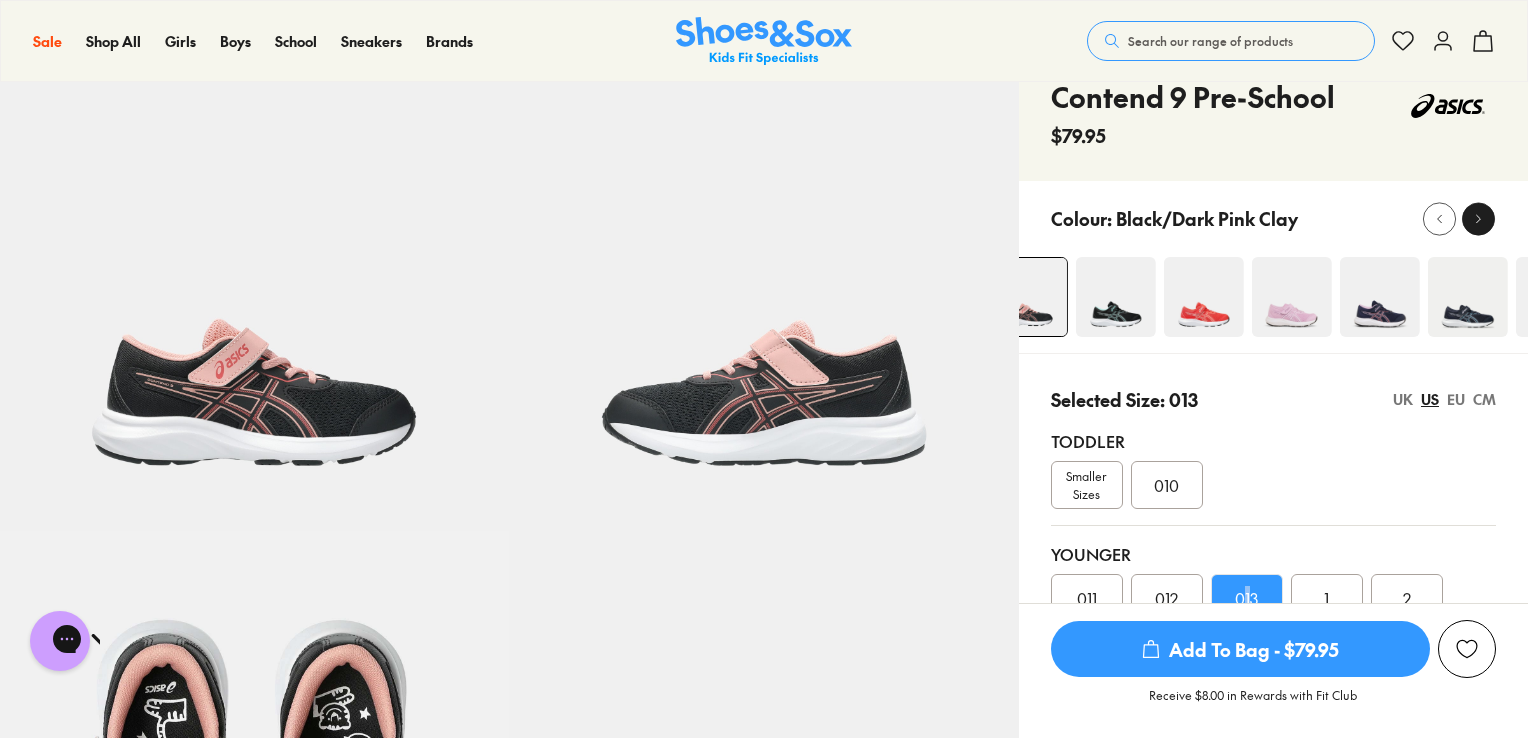 click 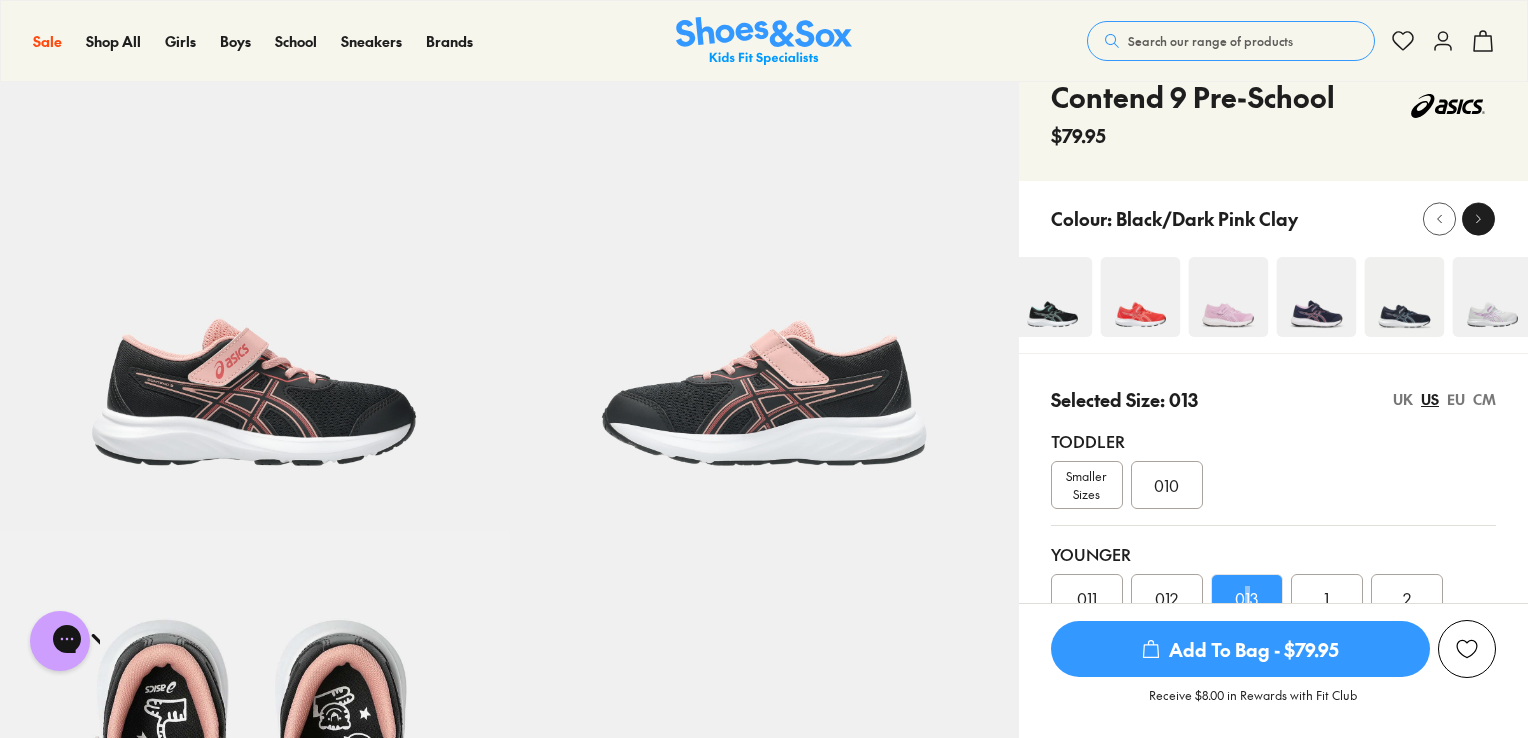 click 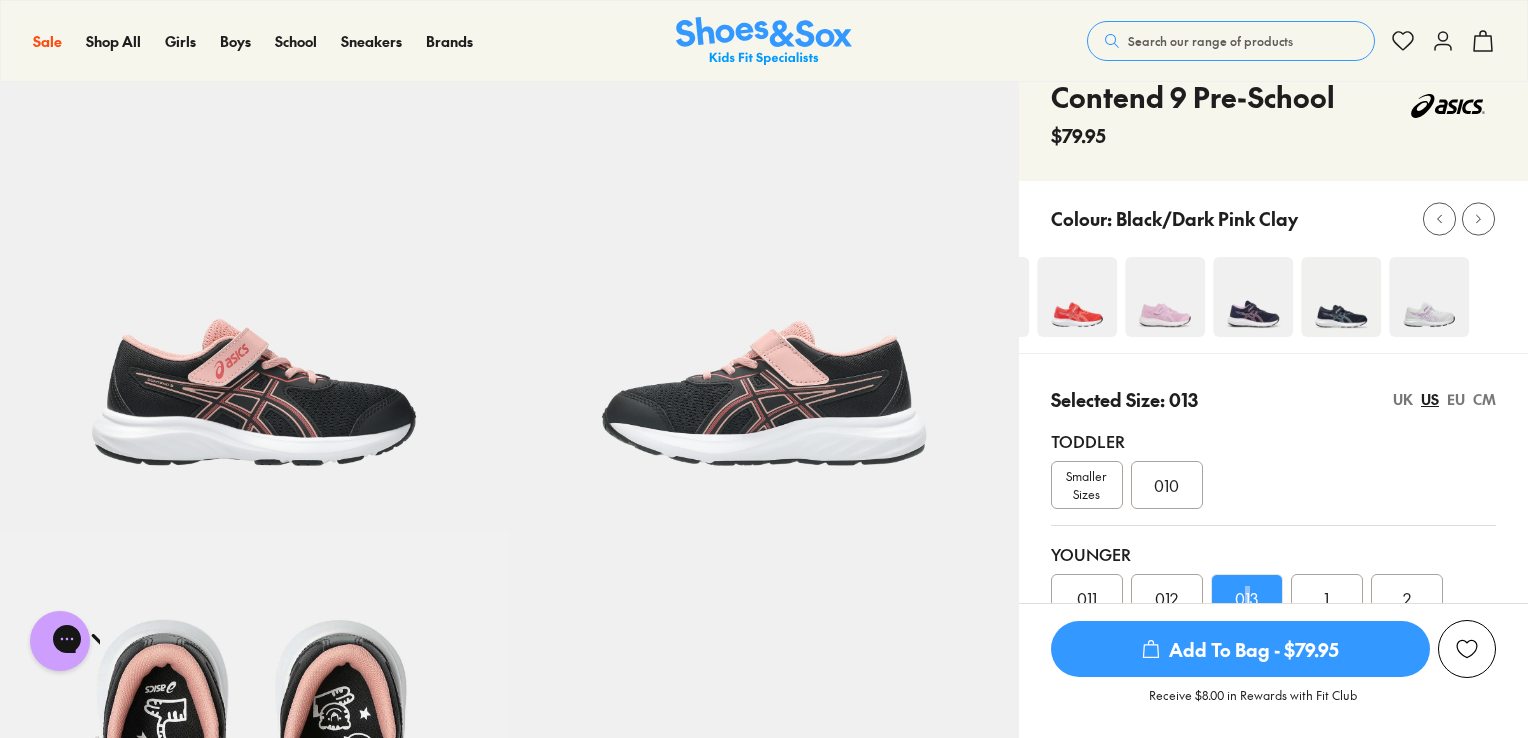 click at bounding box center (1165, 297) 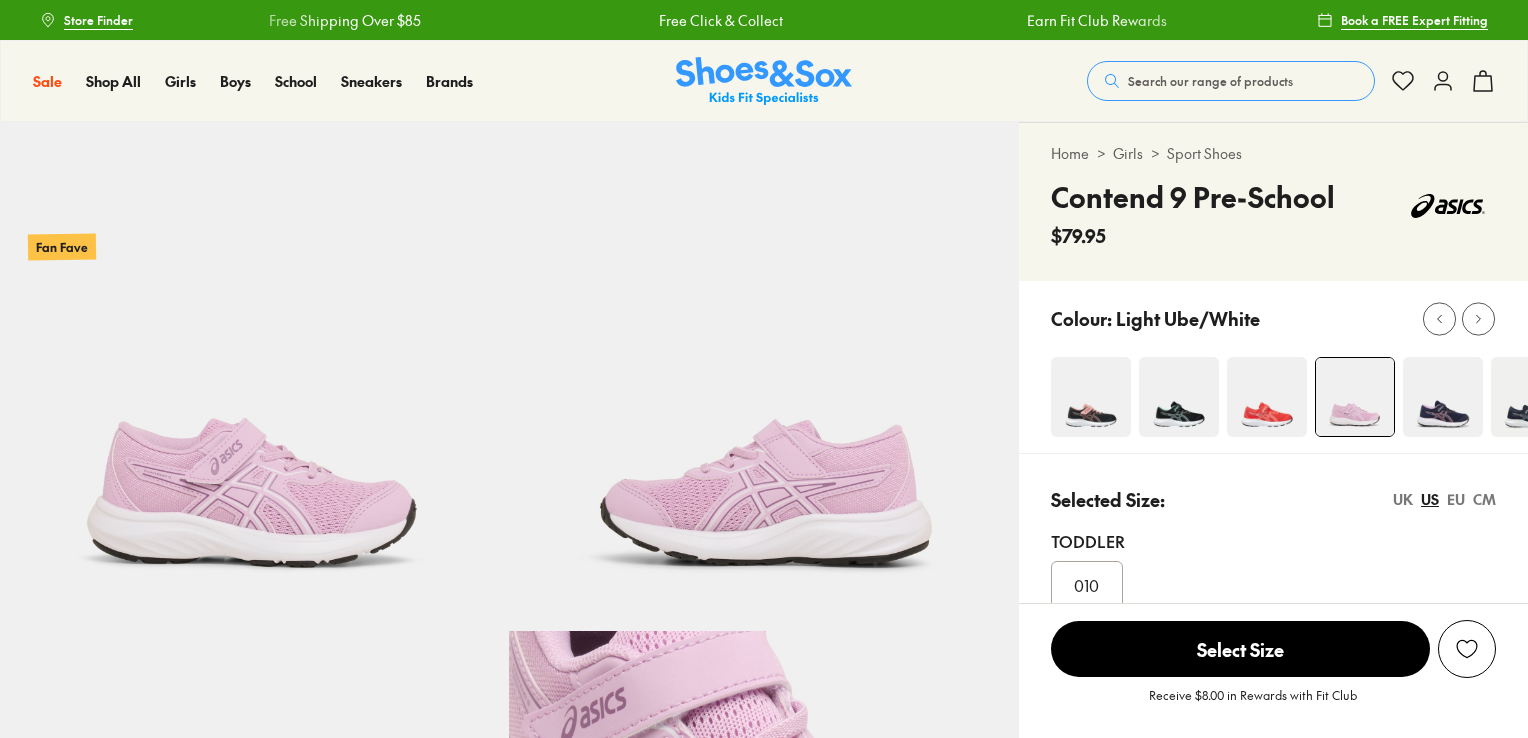 scroll, scrollTop: 0, scrollLeft: 0, axis: both 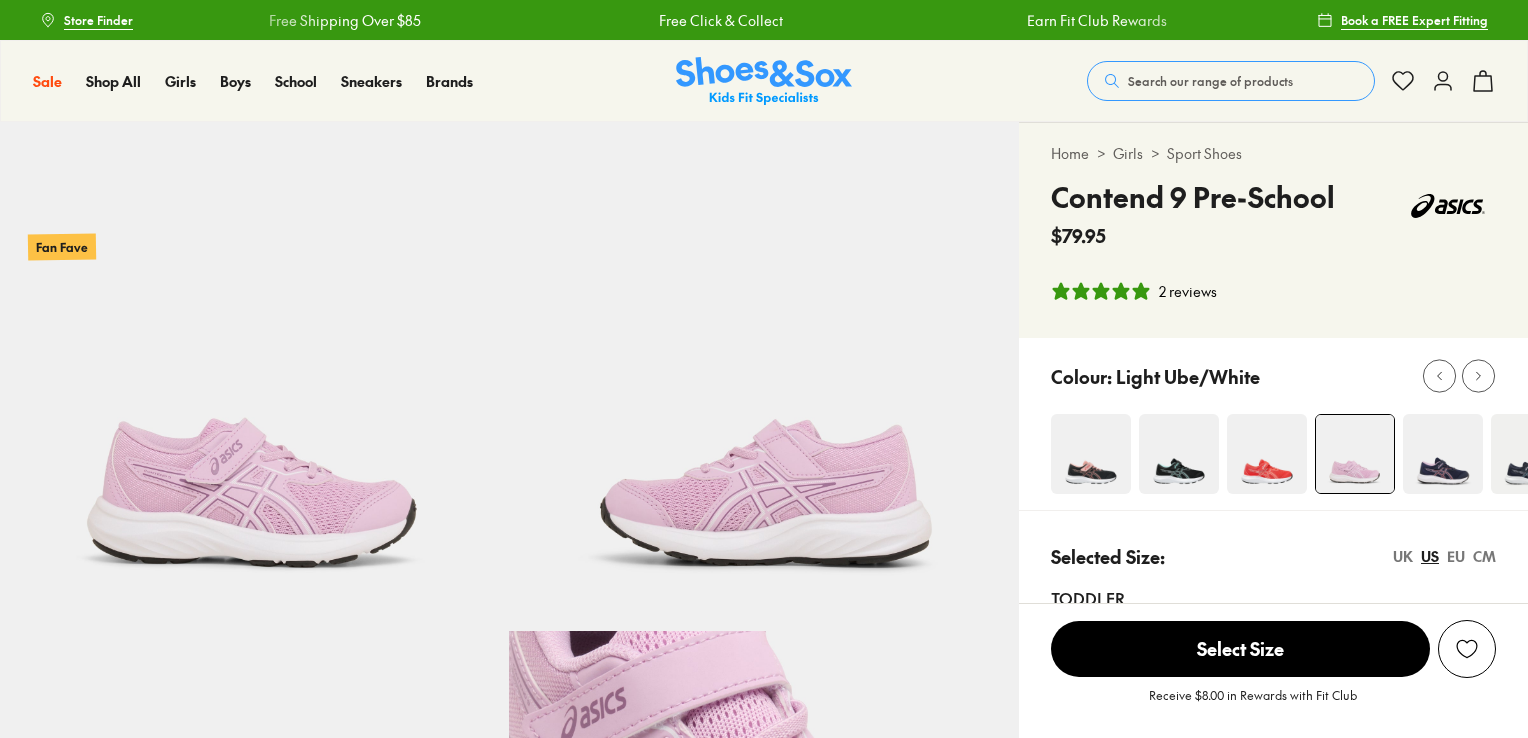 select on "*" 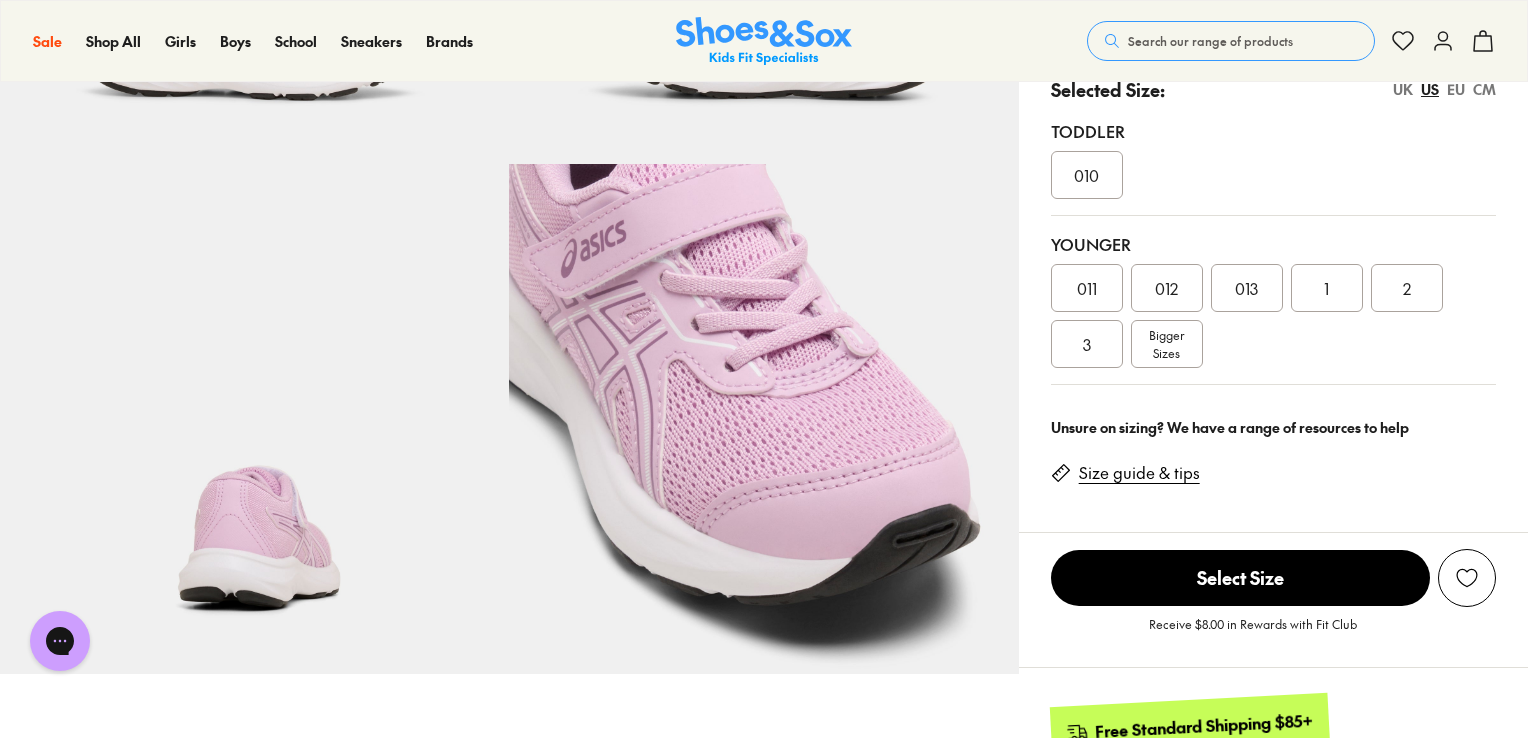 scroll, scrollTop: 0, scrollLeft: 0, axis: both 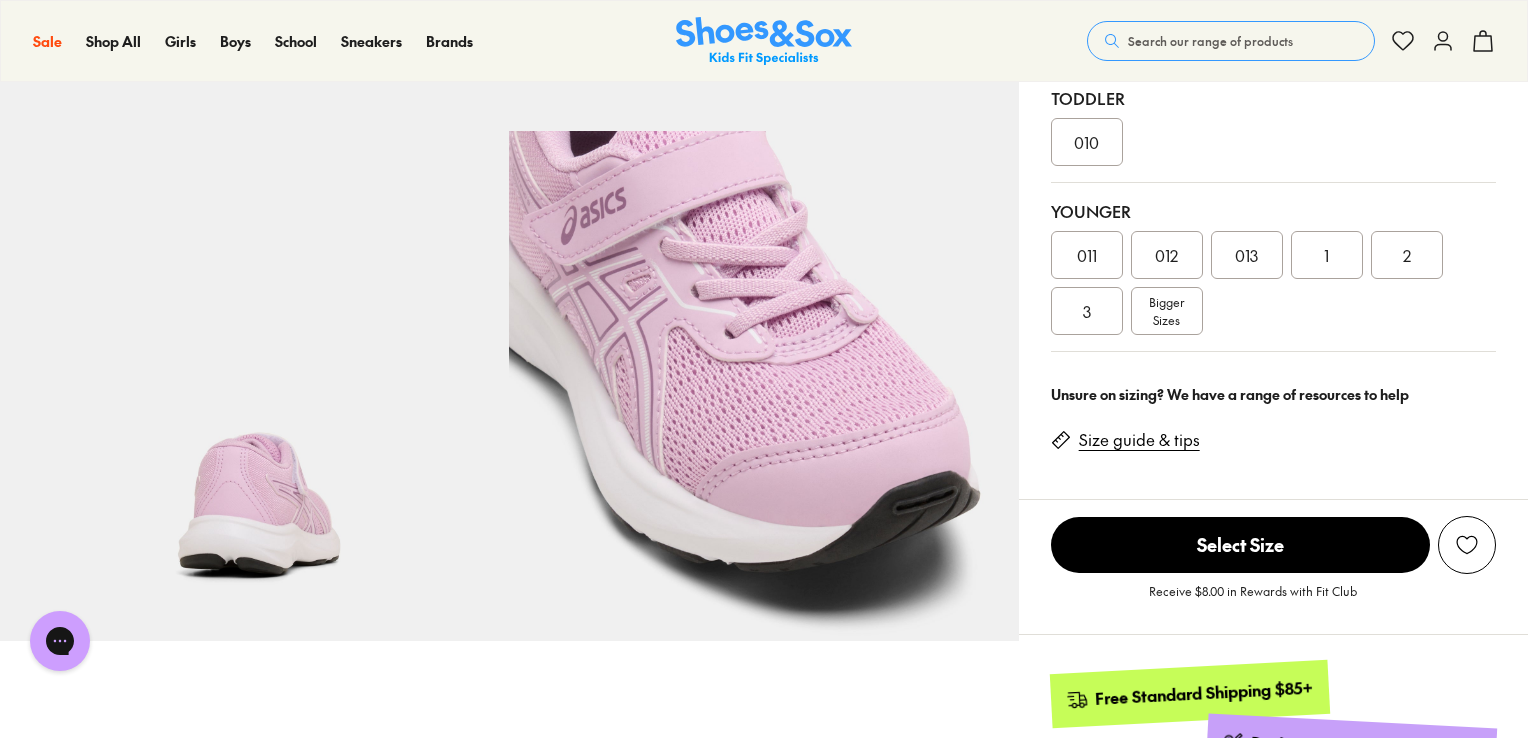 click on "012" at bounding box center [1166, 255] 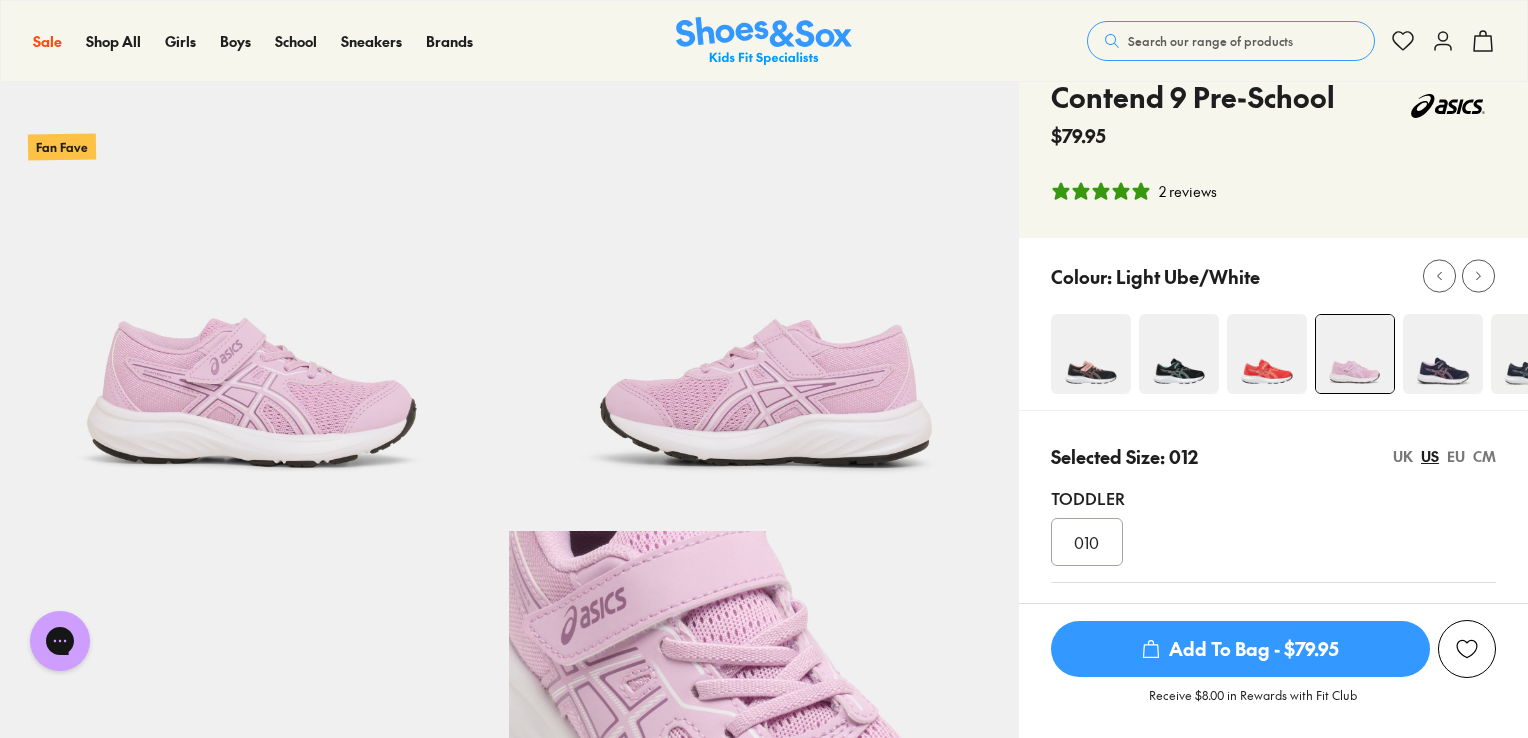 scroll, scrollTop: 100, scrollLeft: 0, axis: vertical 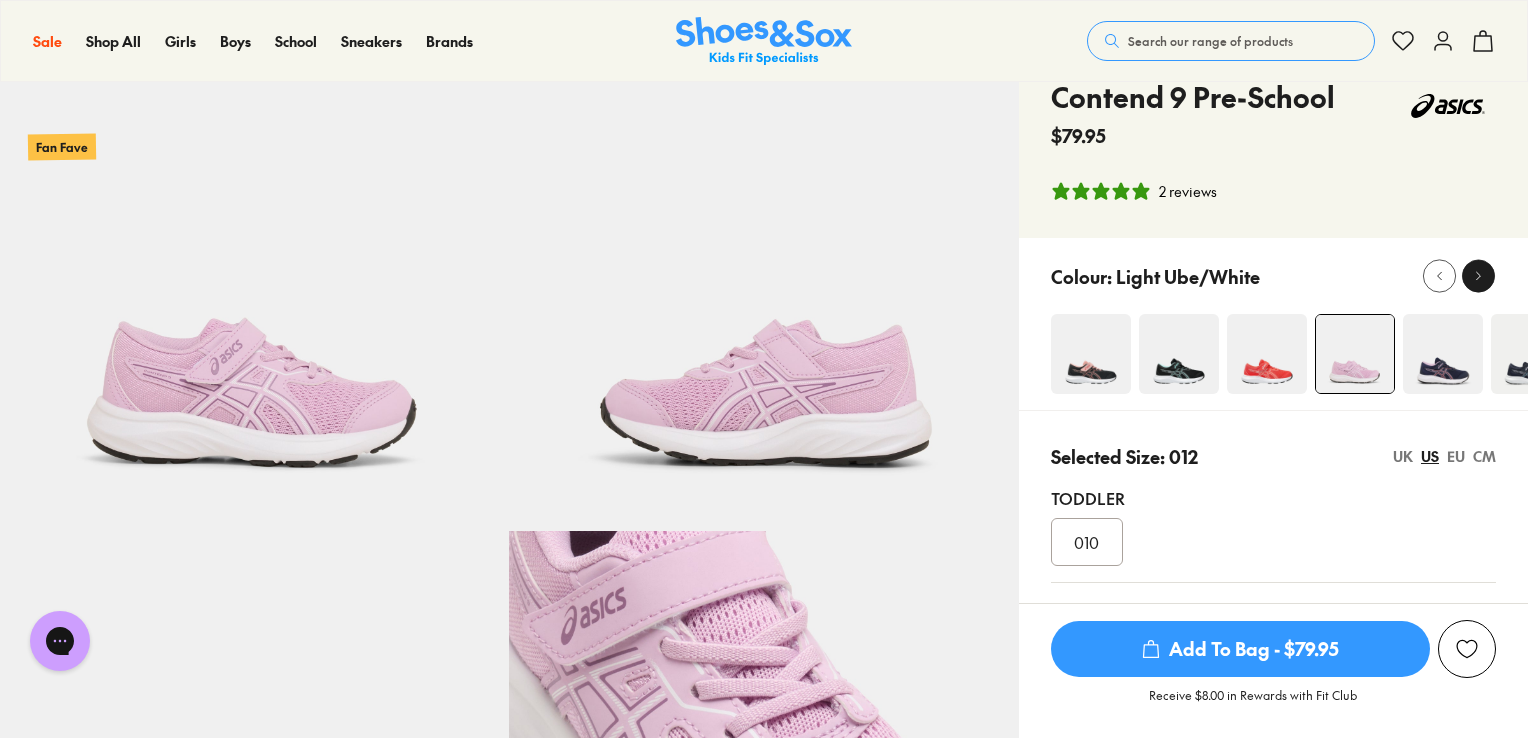 click 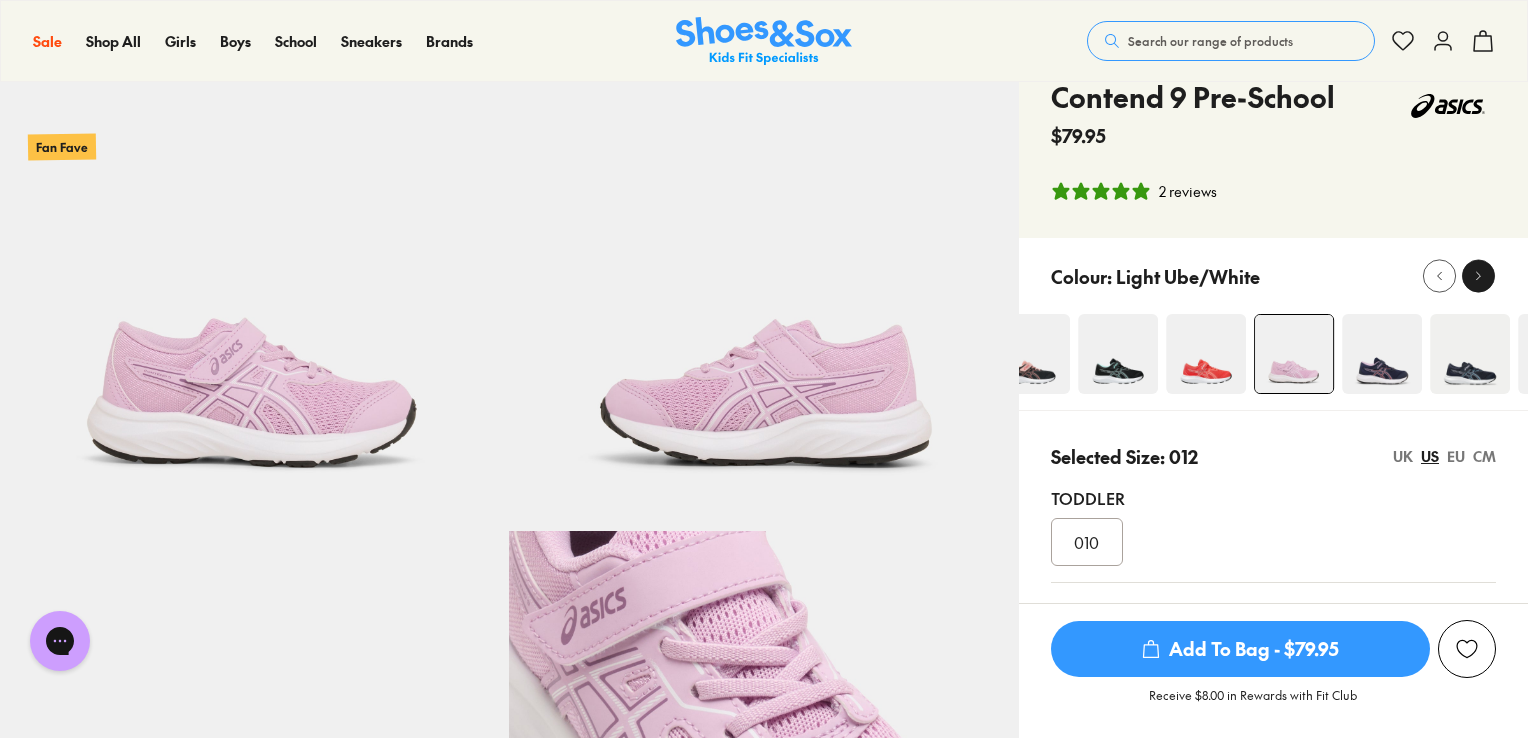 click 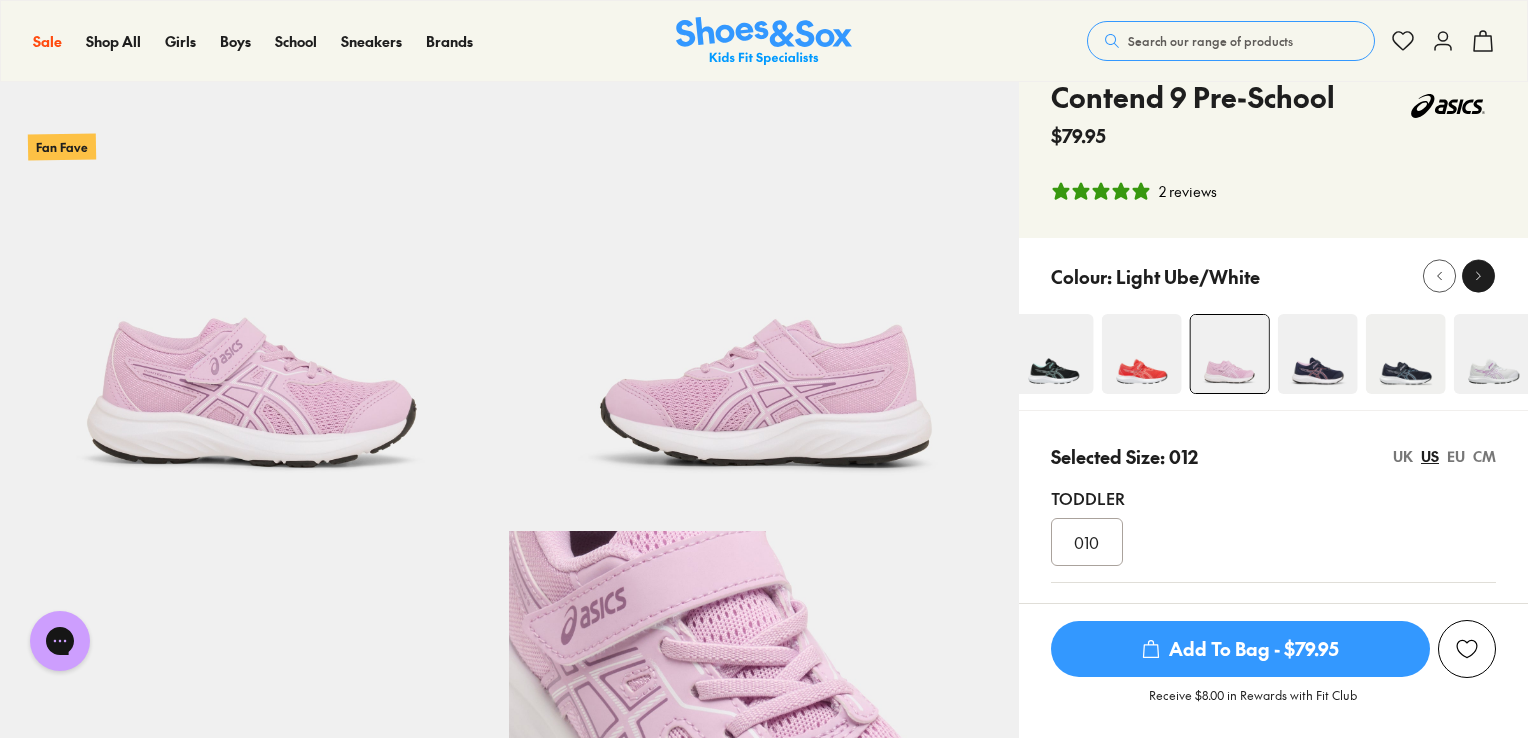 click 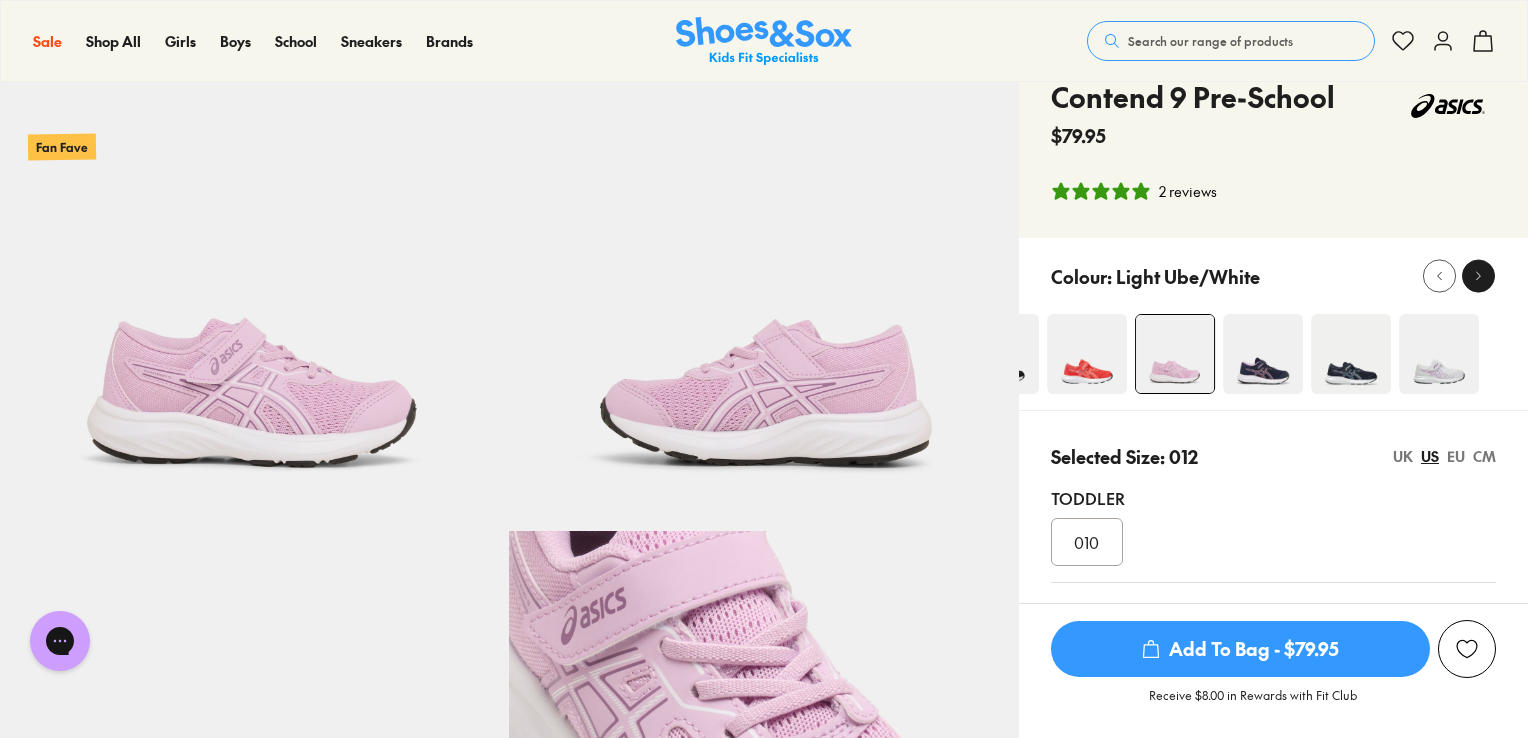 click 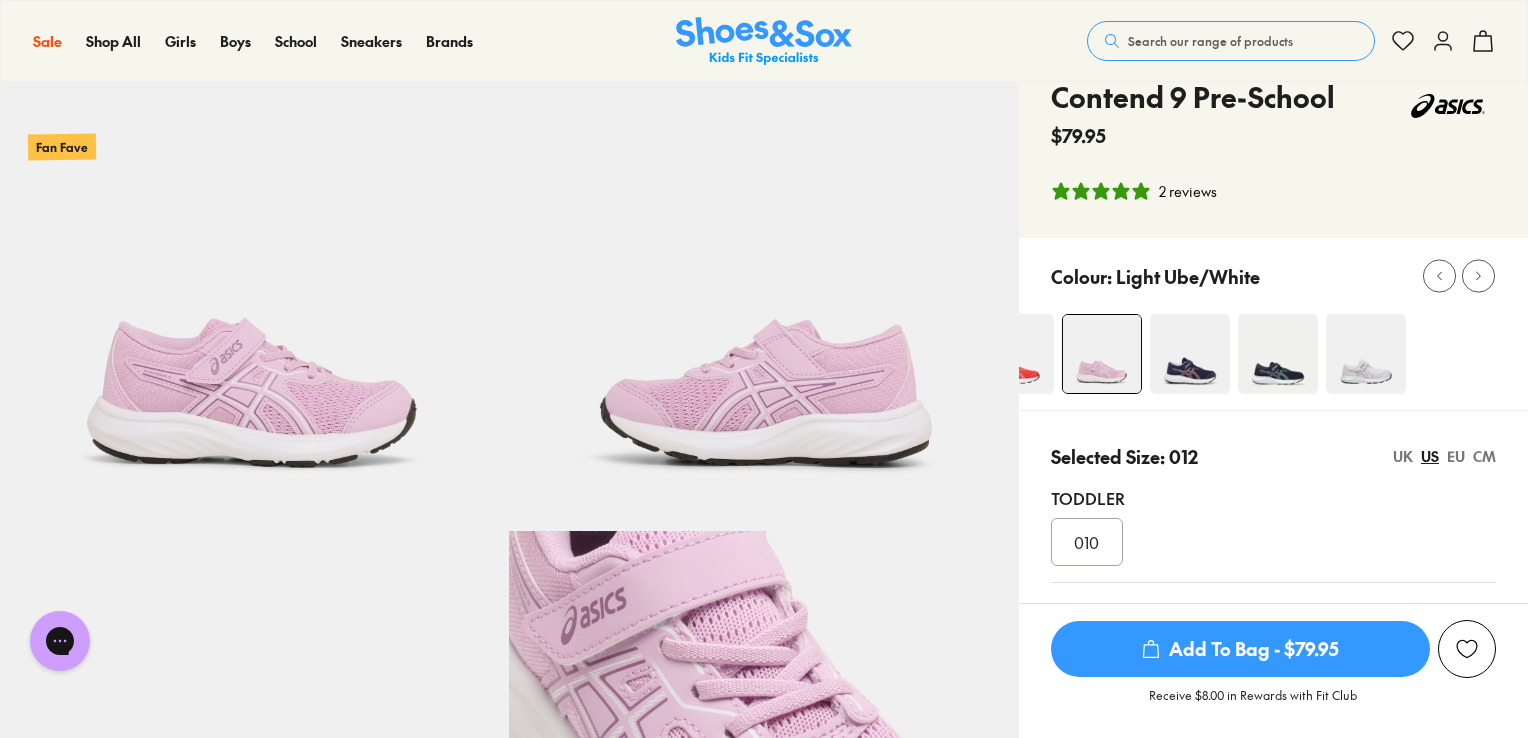 click at bounding box center [1366, 354] 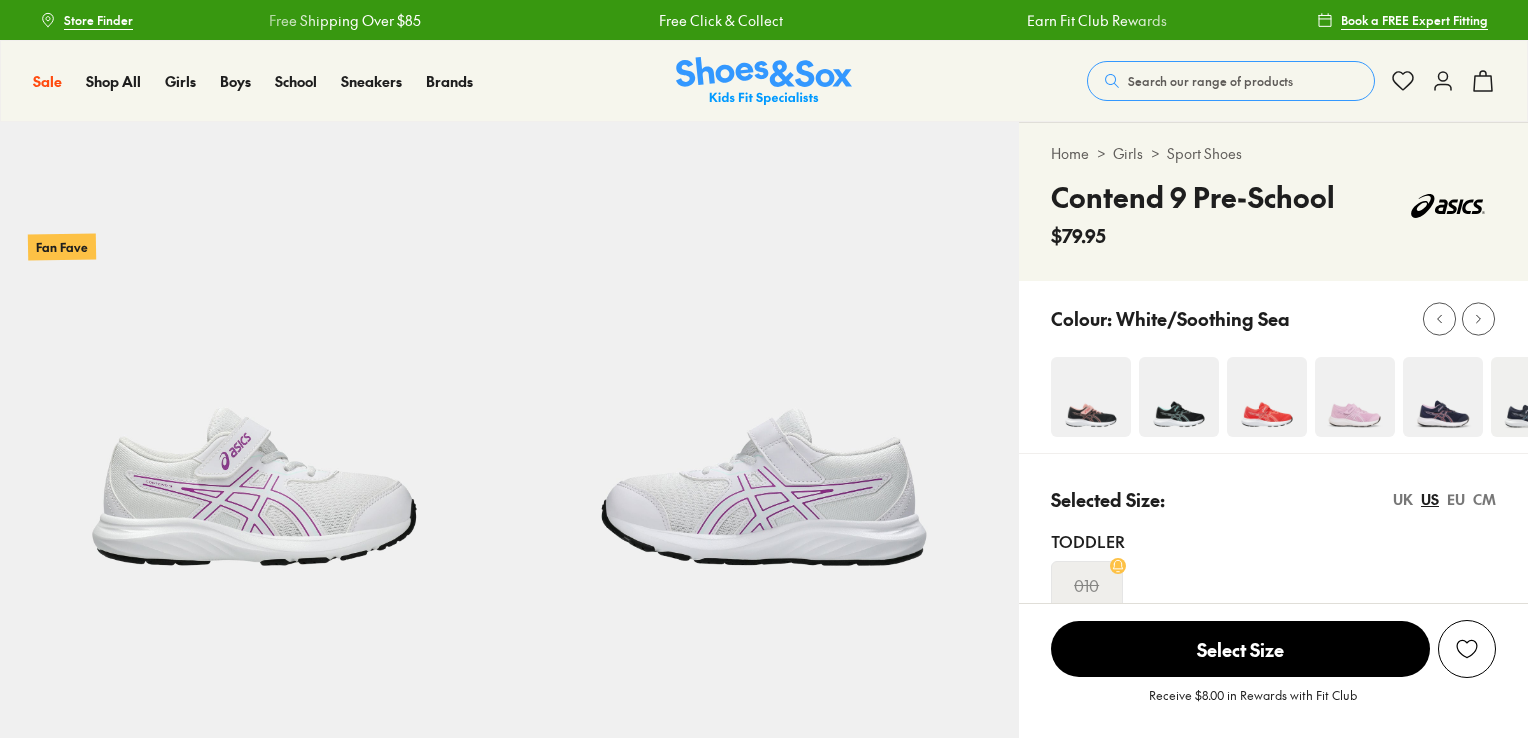 scroll, scrollTop: 0, scrollLeft: 0, axis: both 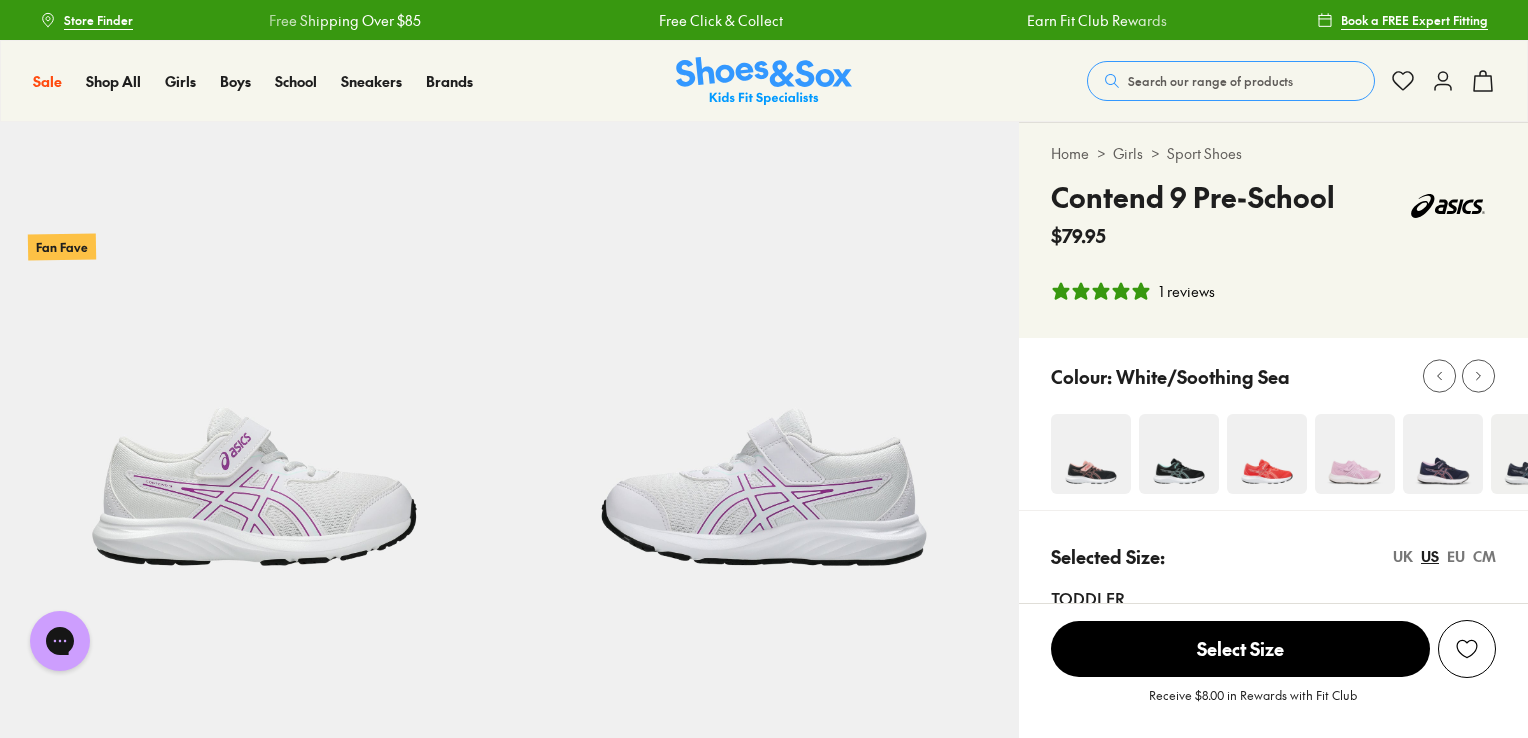 select on "*" 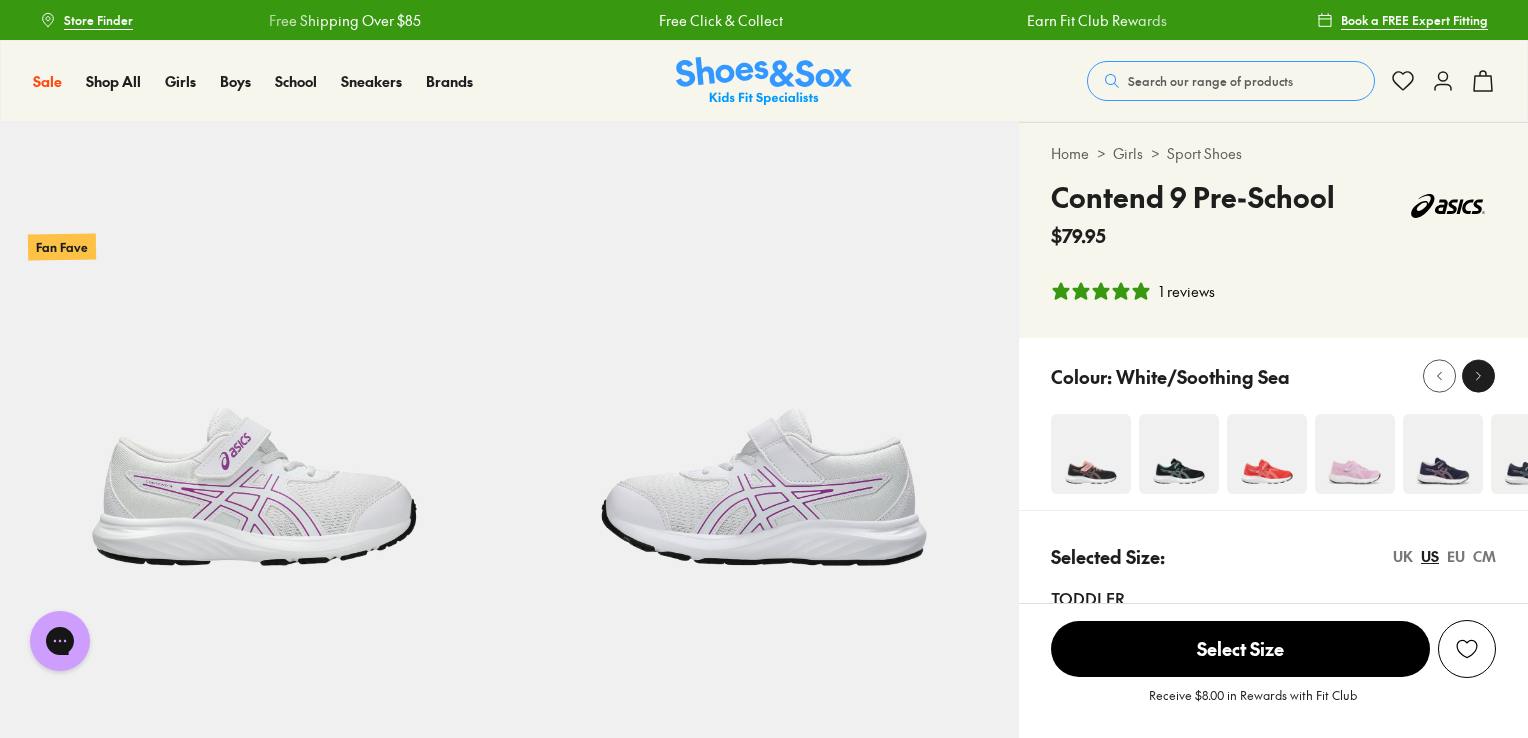 click 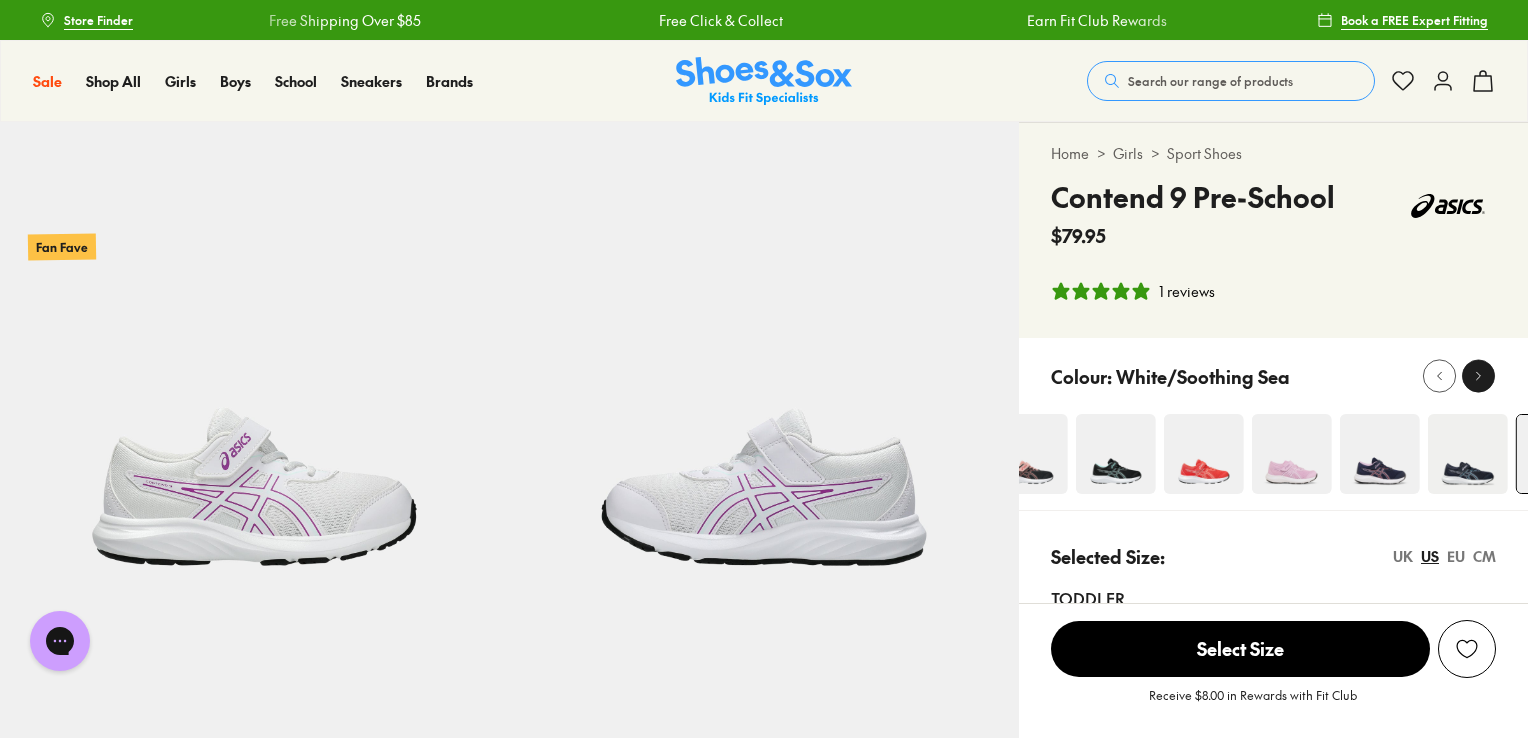 click 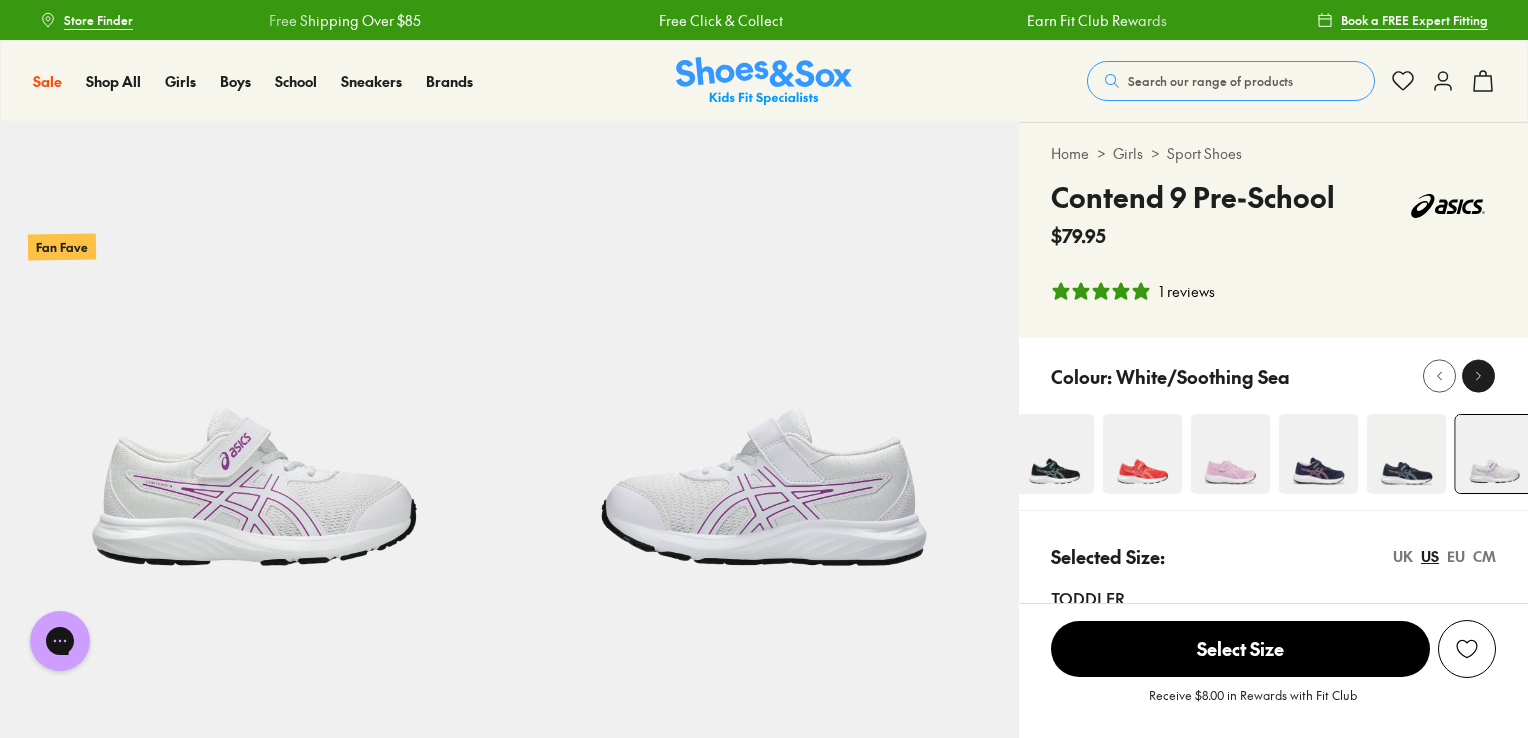 click 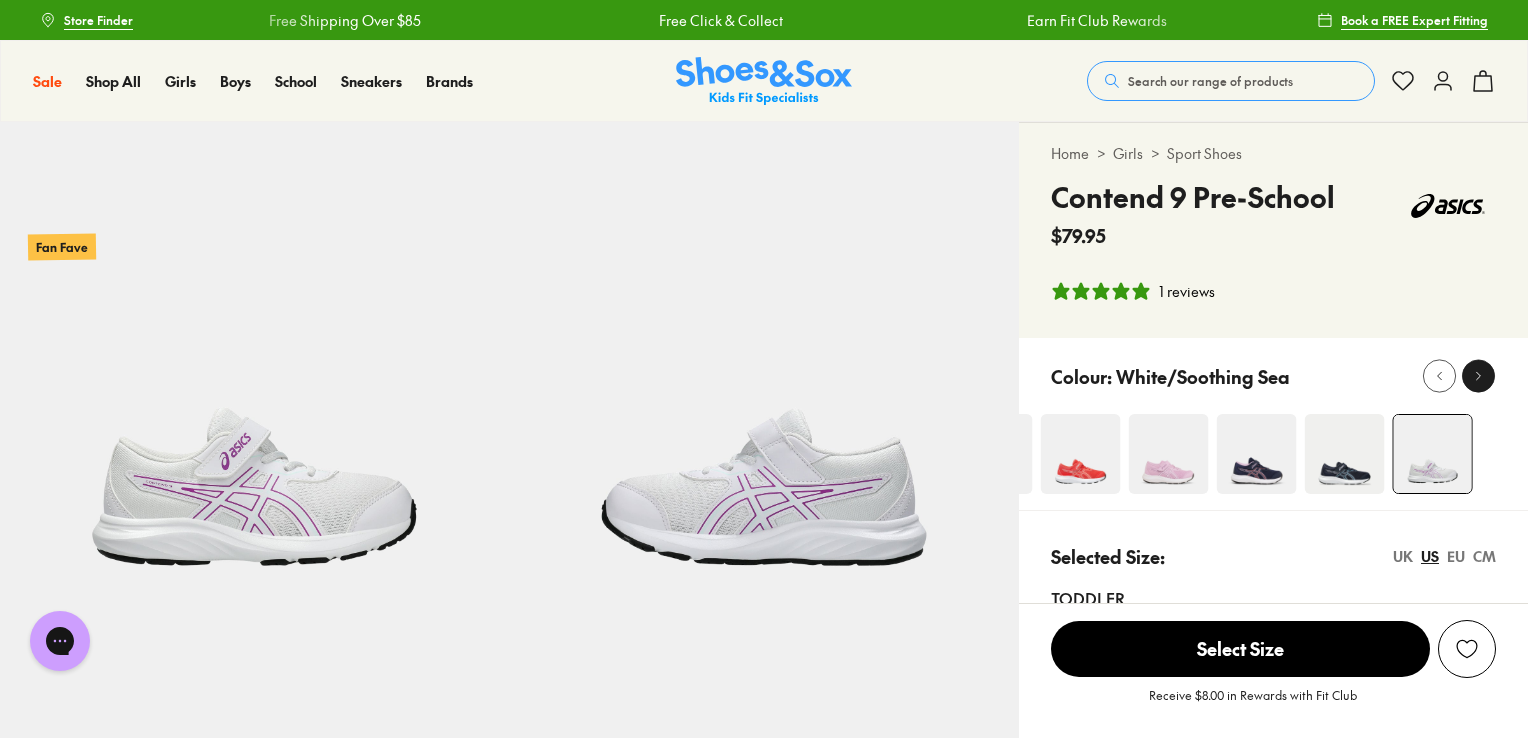 click 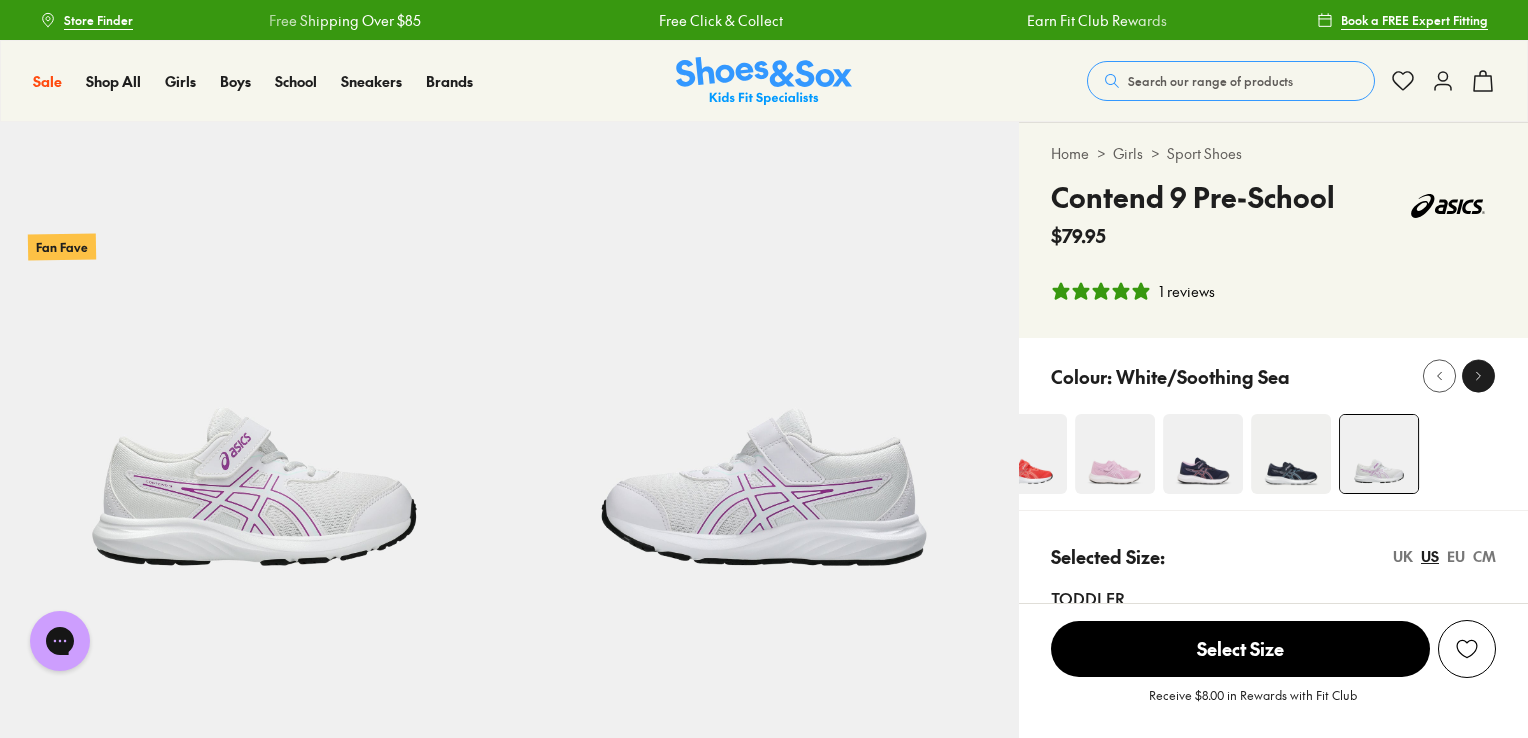 click 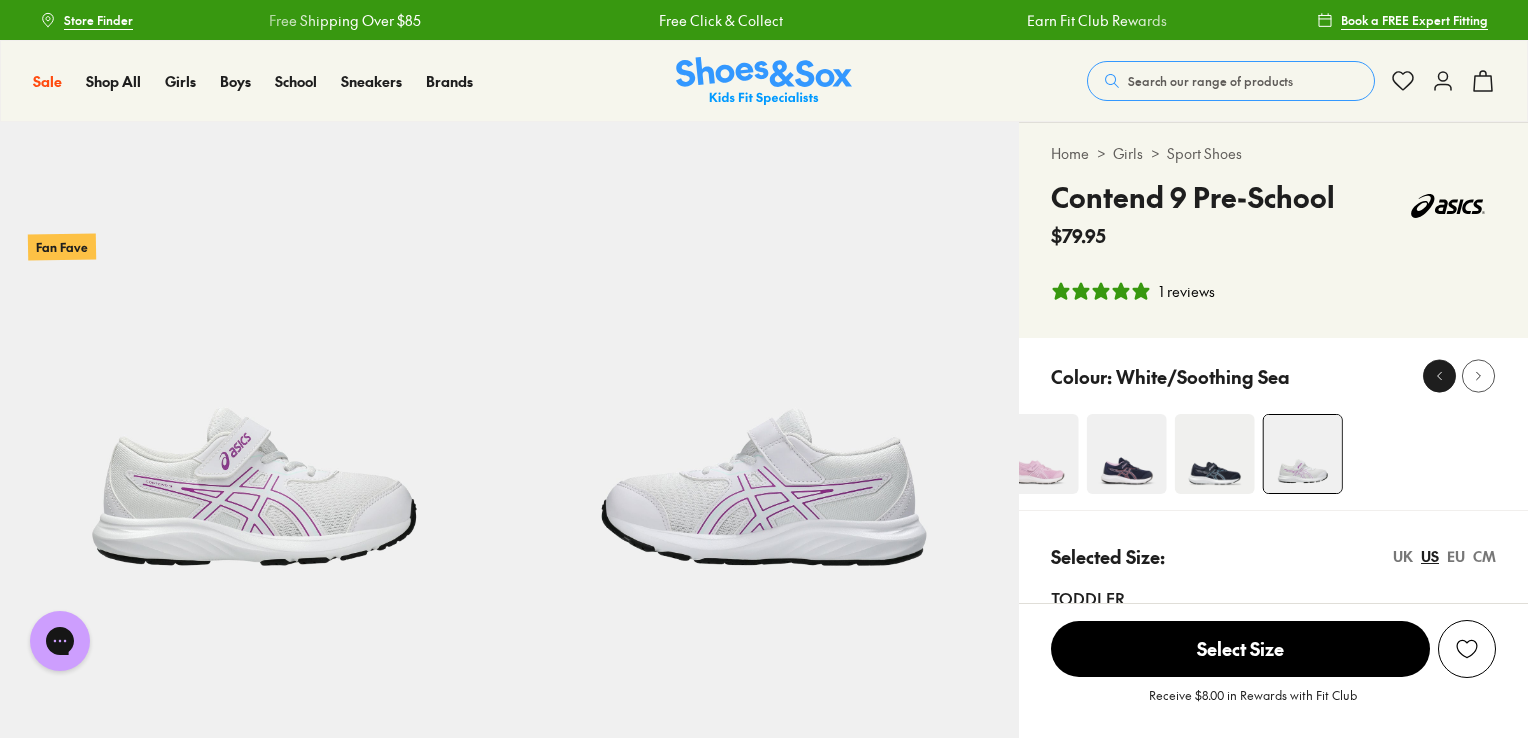click 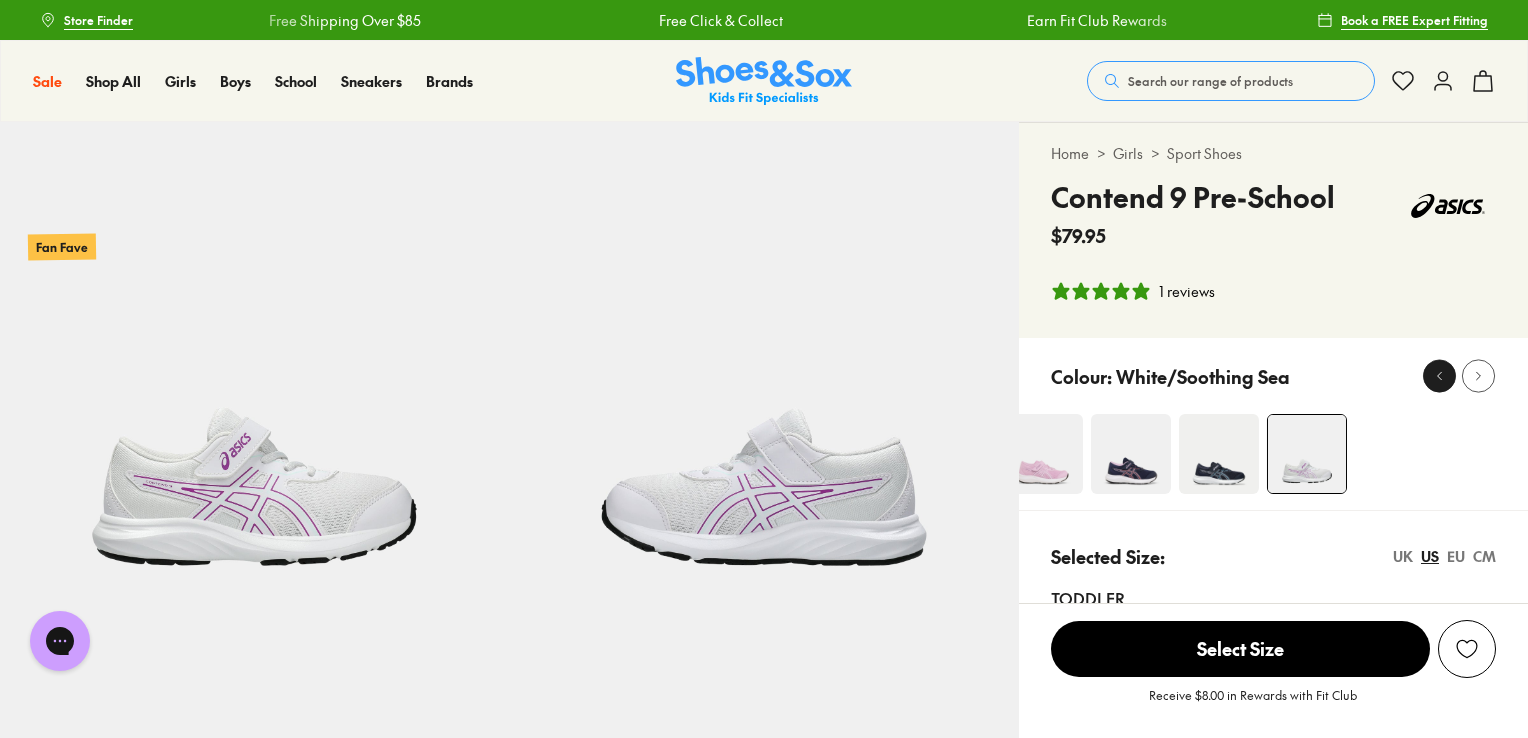 click 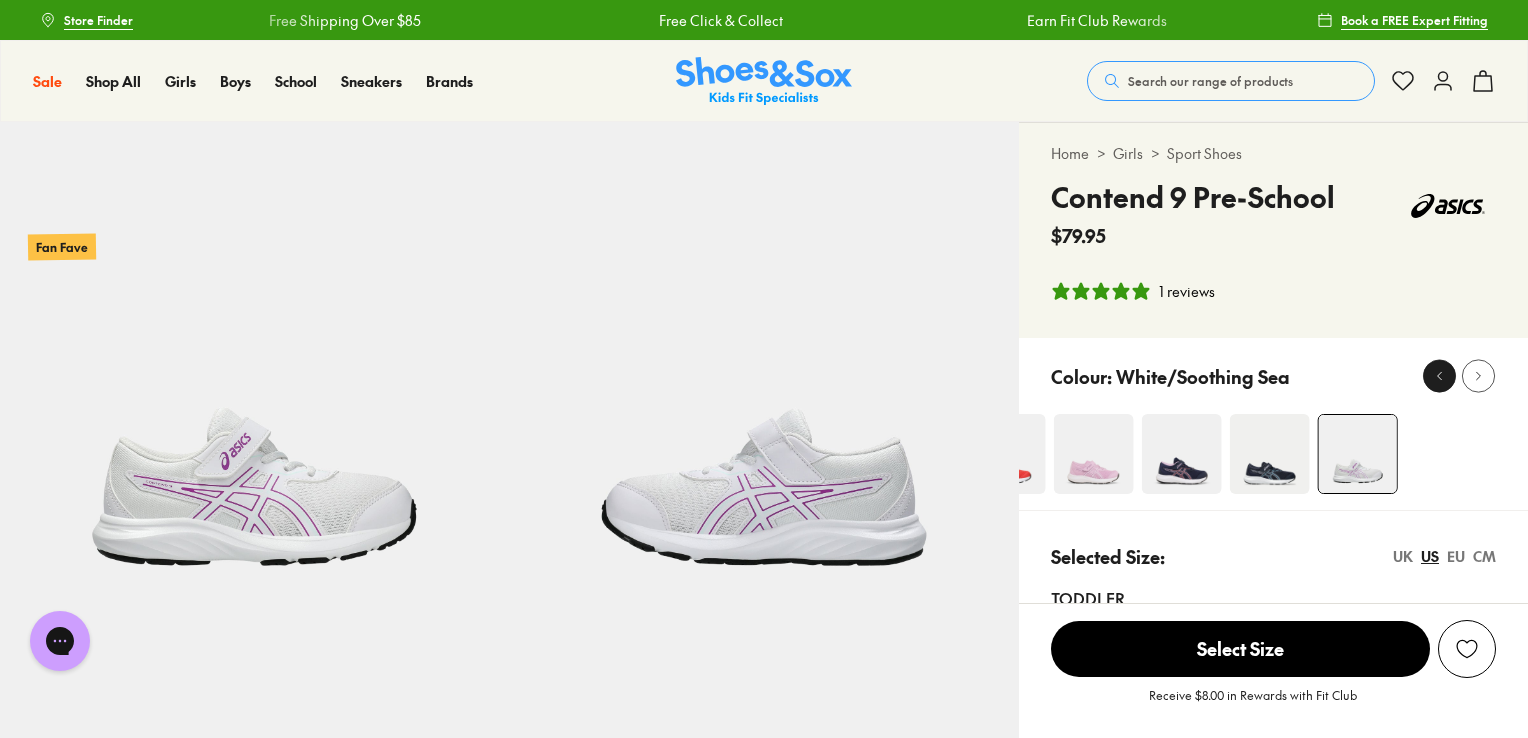 click 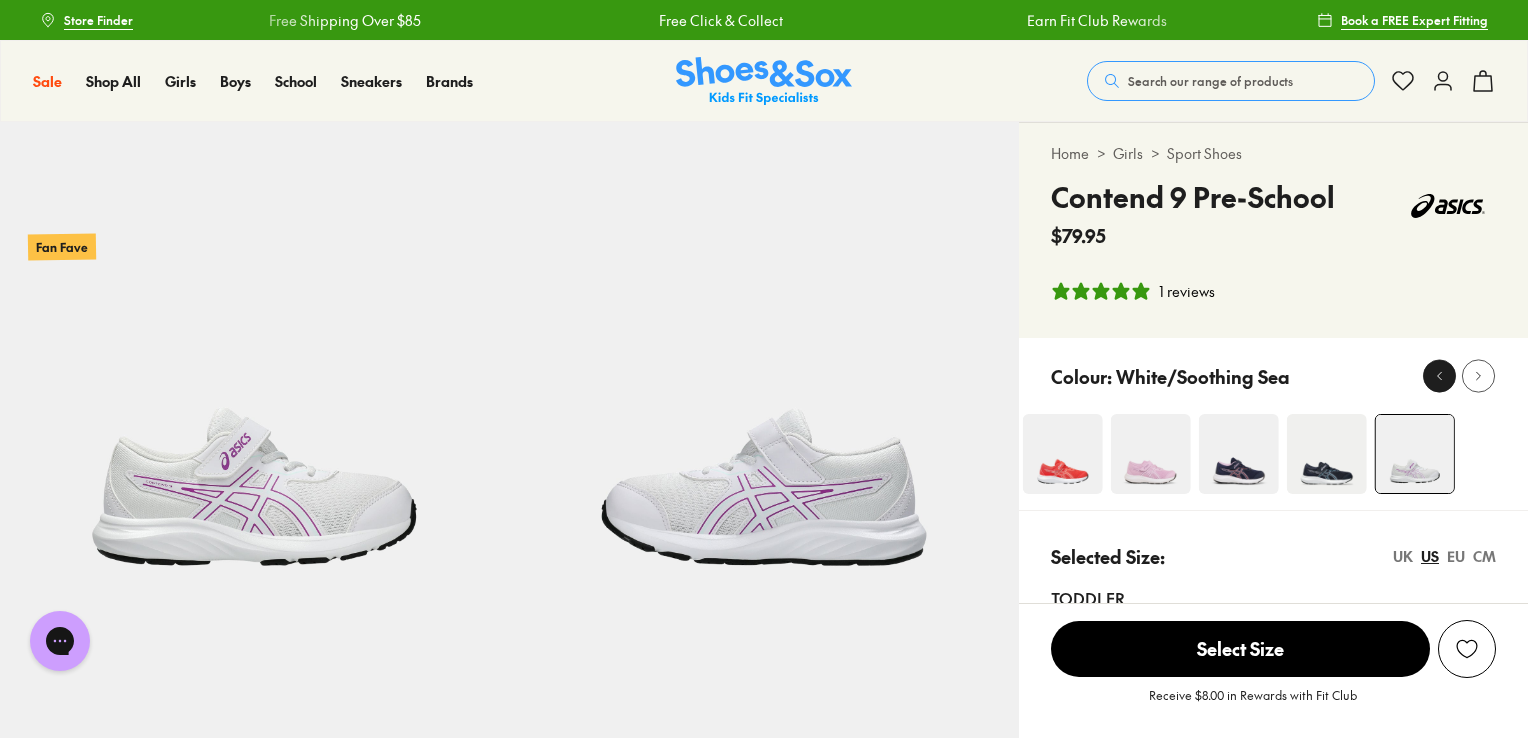 click 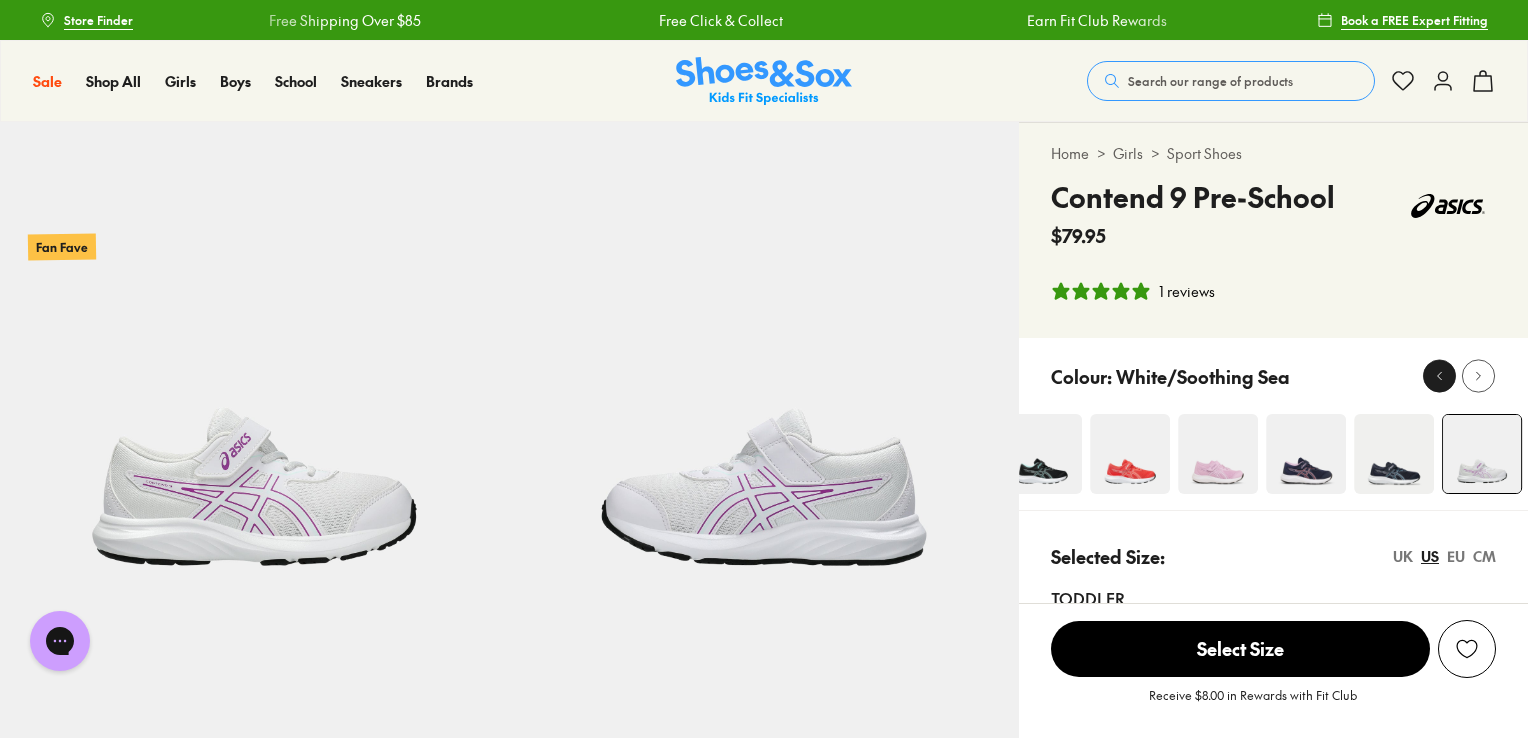 click 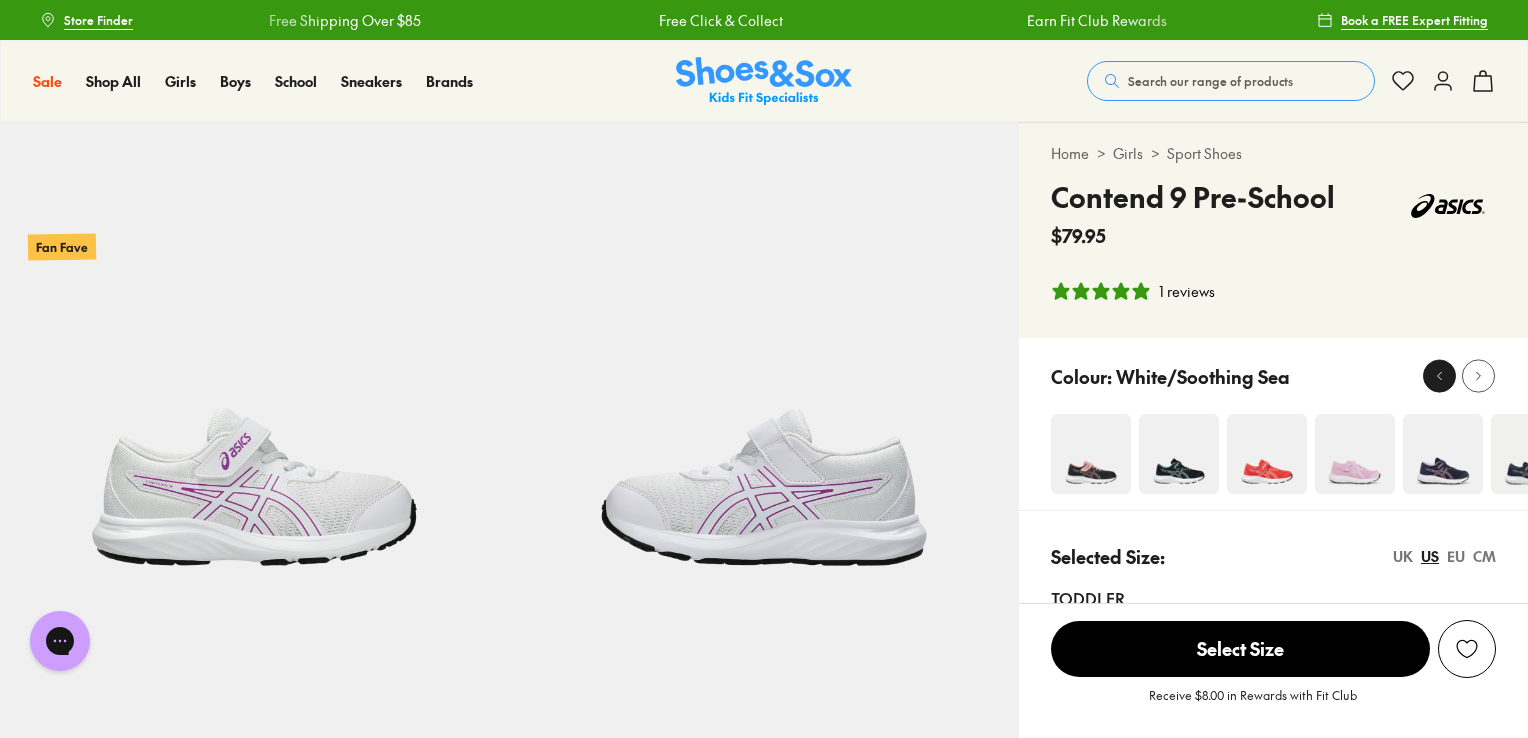 click 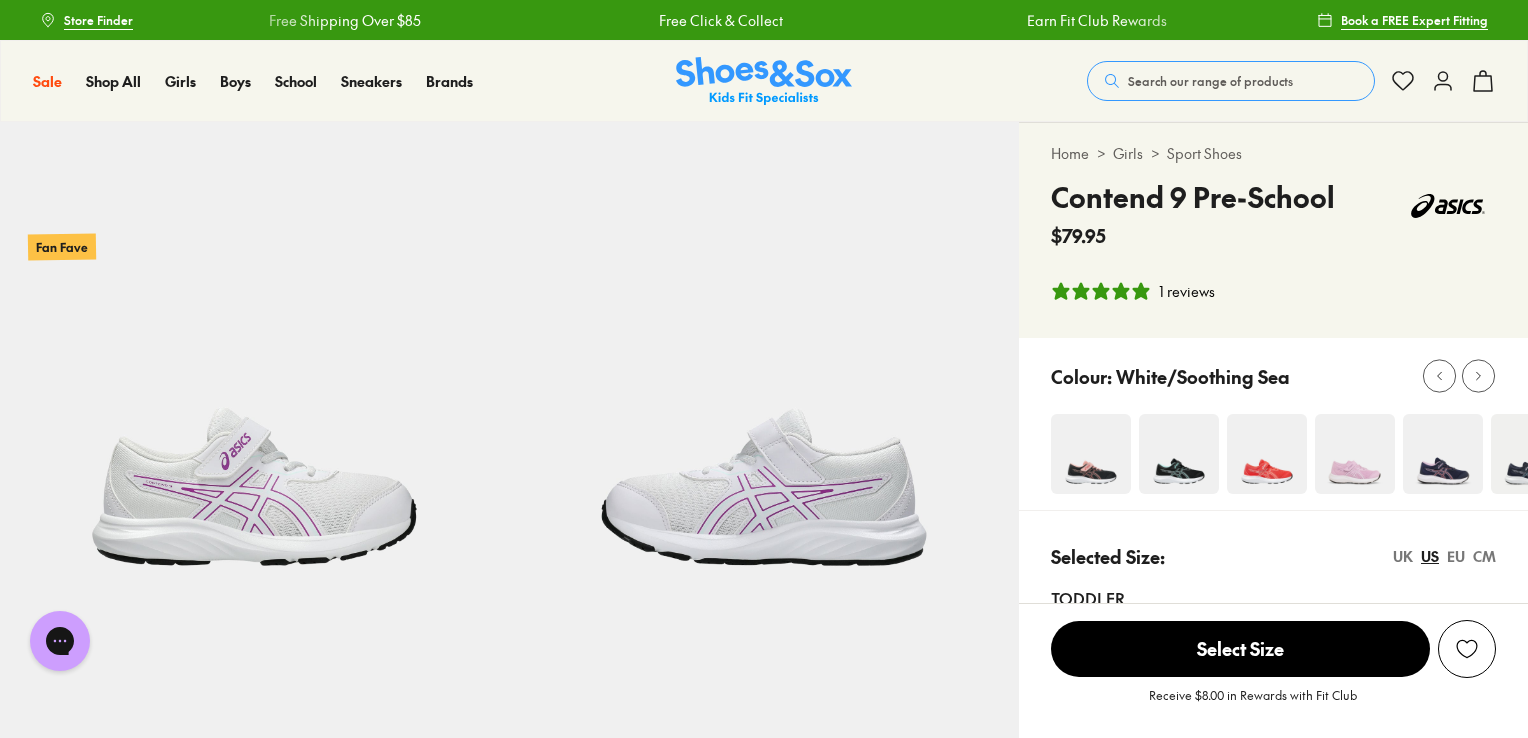 click at bounding box center (1267, 454) 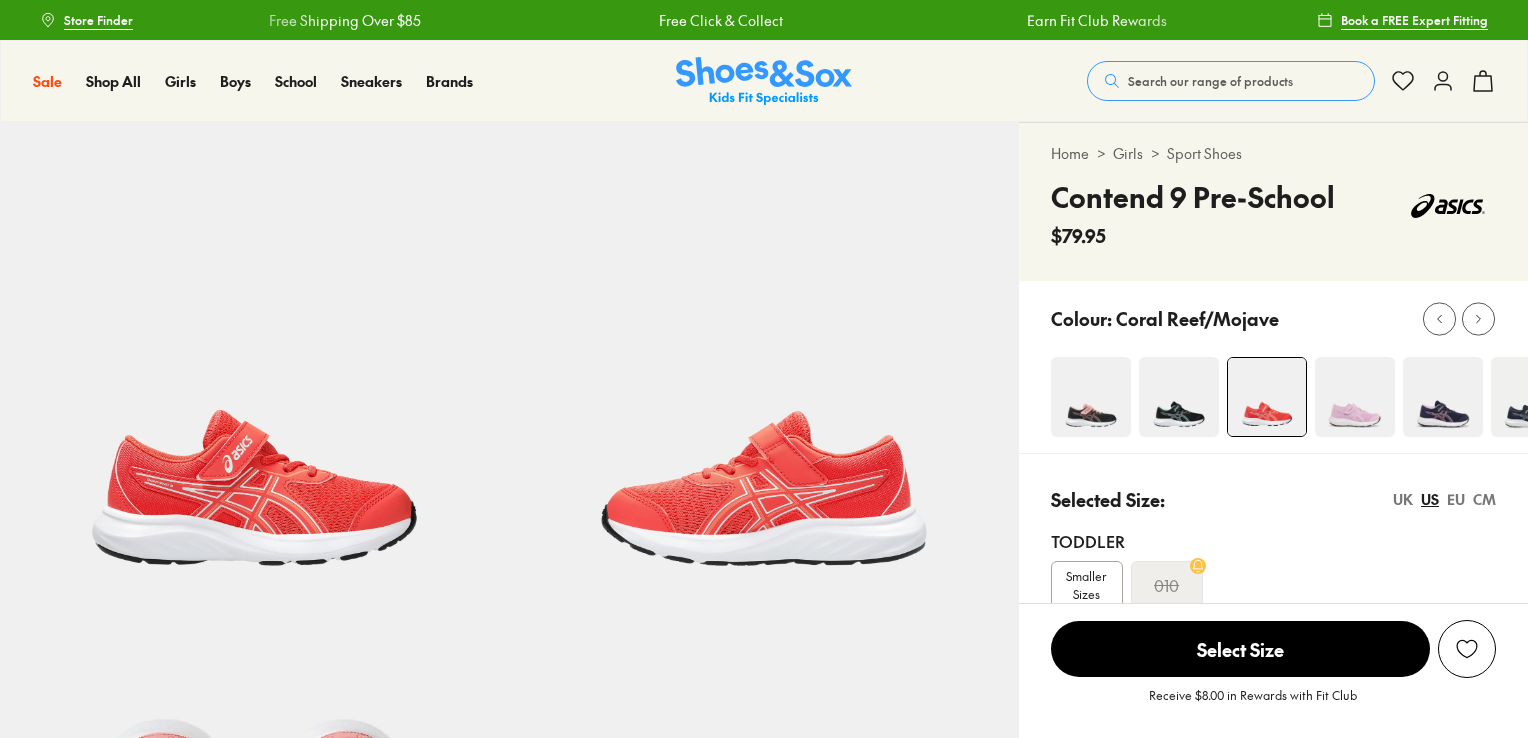 scroll, scrollTop: 0, scrollLeft: 0, axis: both 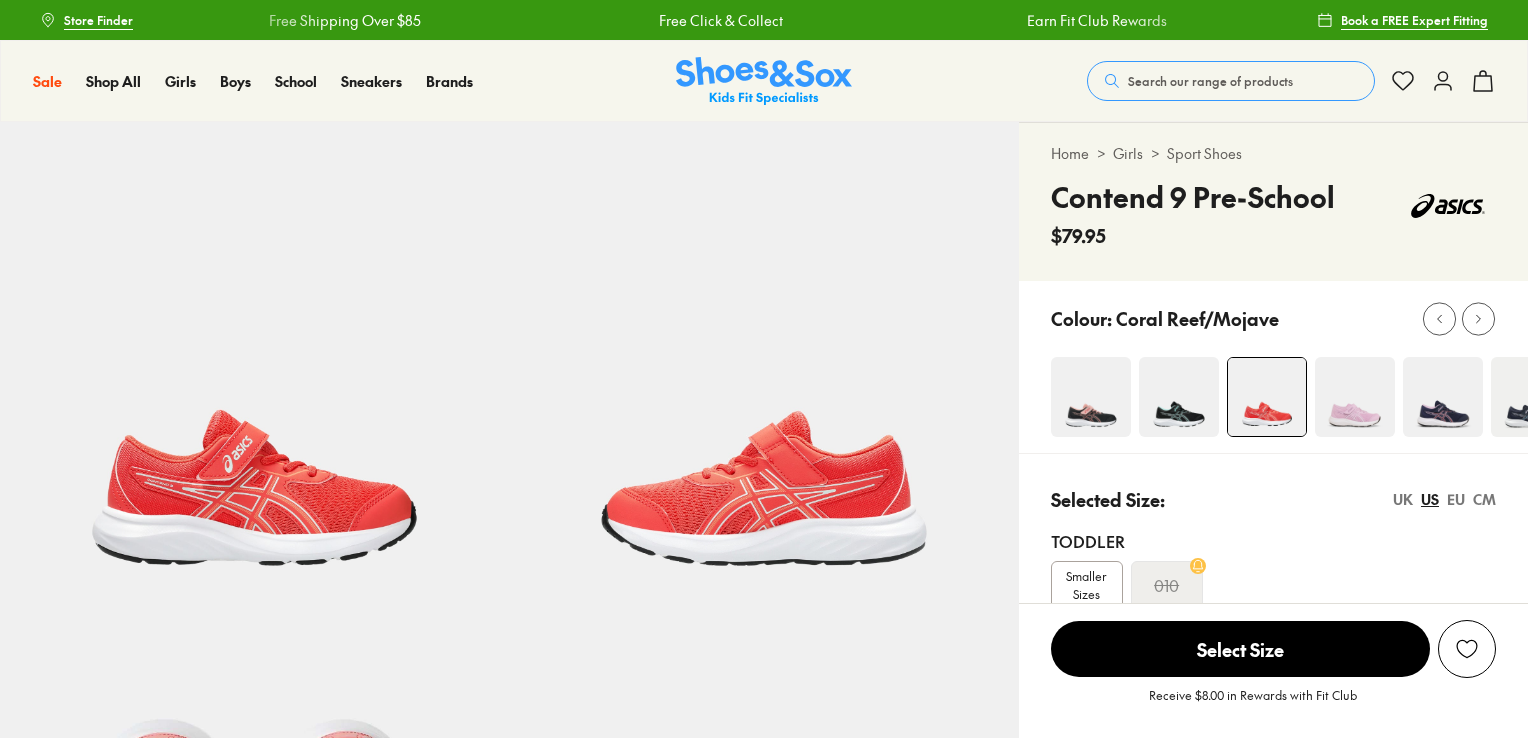select on "*" 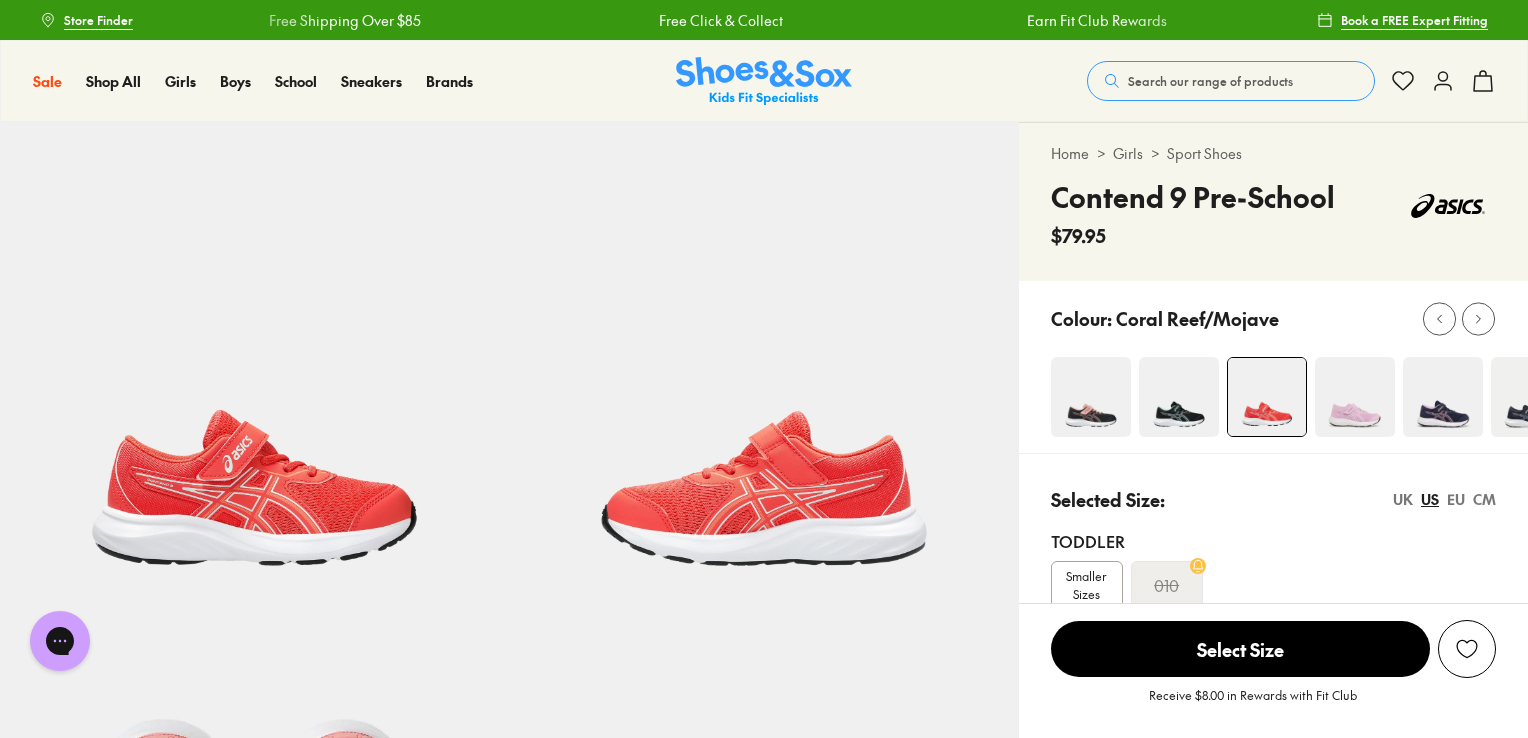 scroll, scrollTop: 0, scrollLeft: 0, axis: both 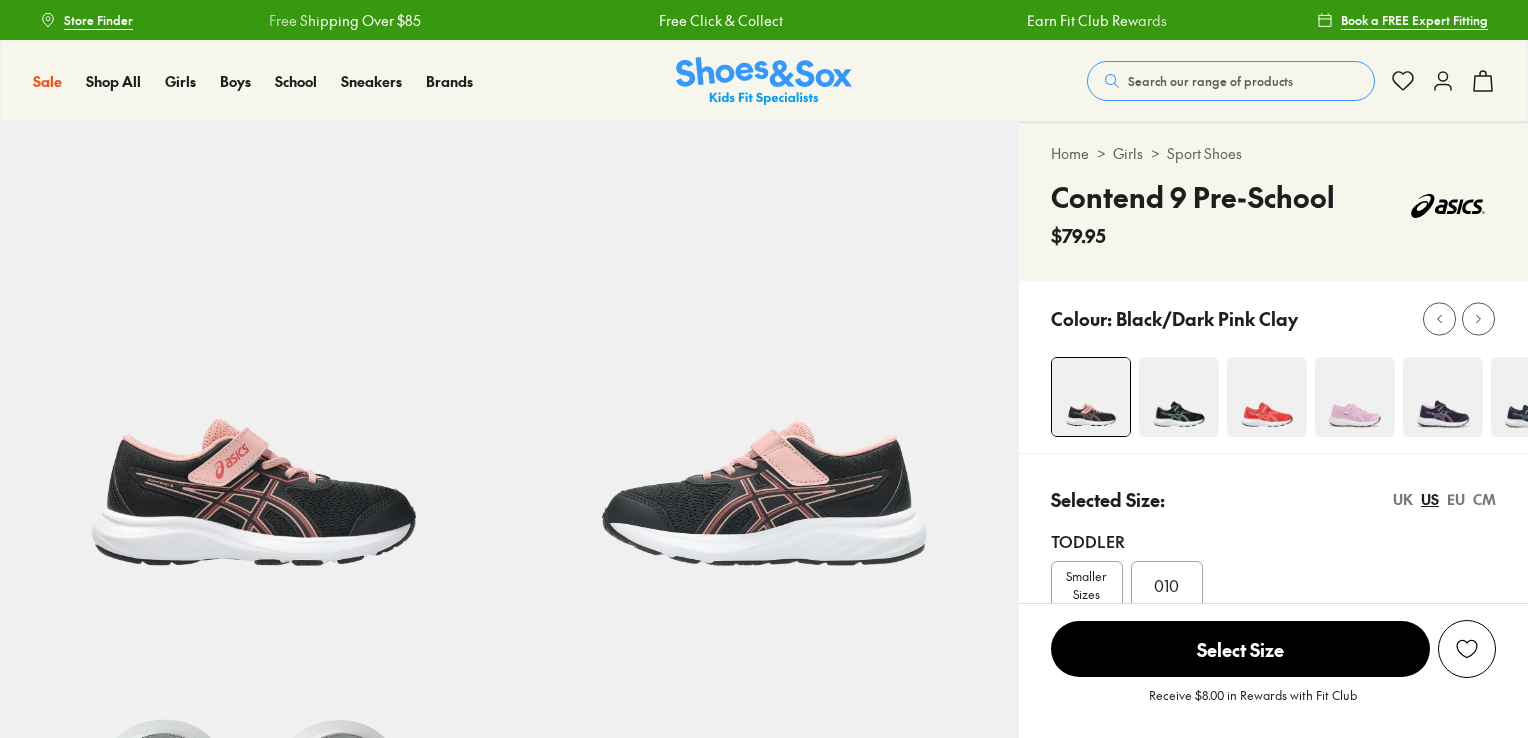 select on "*" 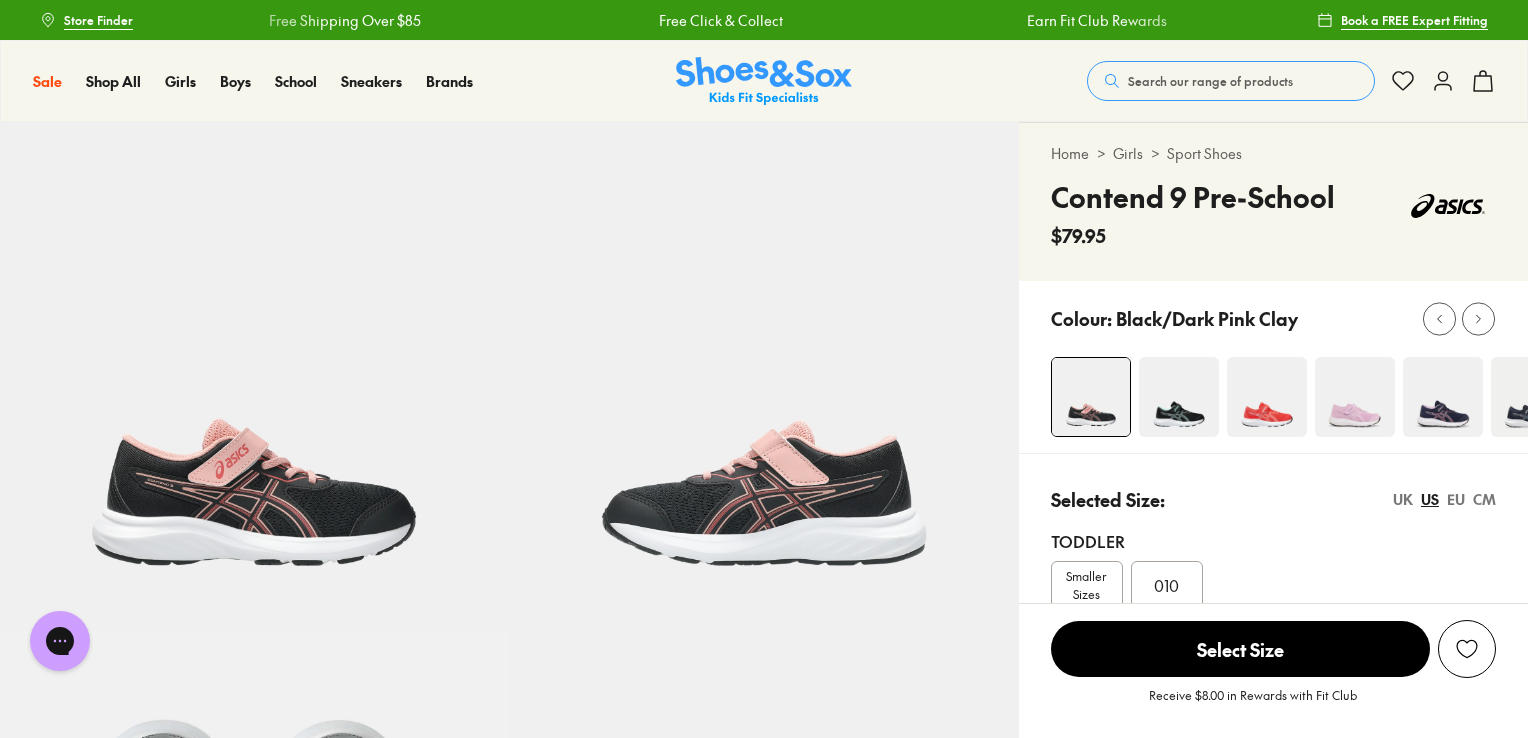 scroll, scrollTop: 0, scrollLeft: 0, axis: both 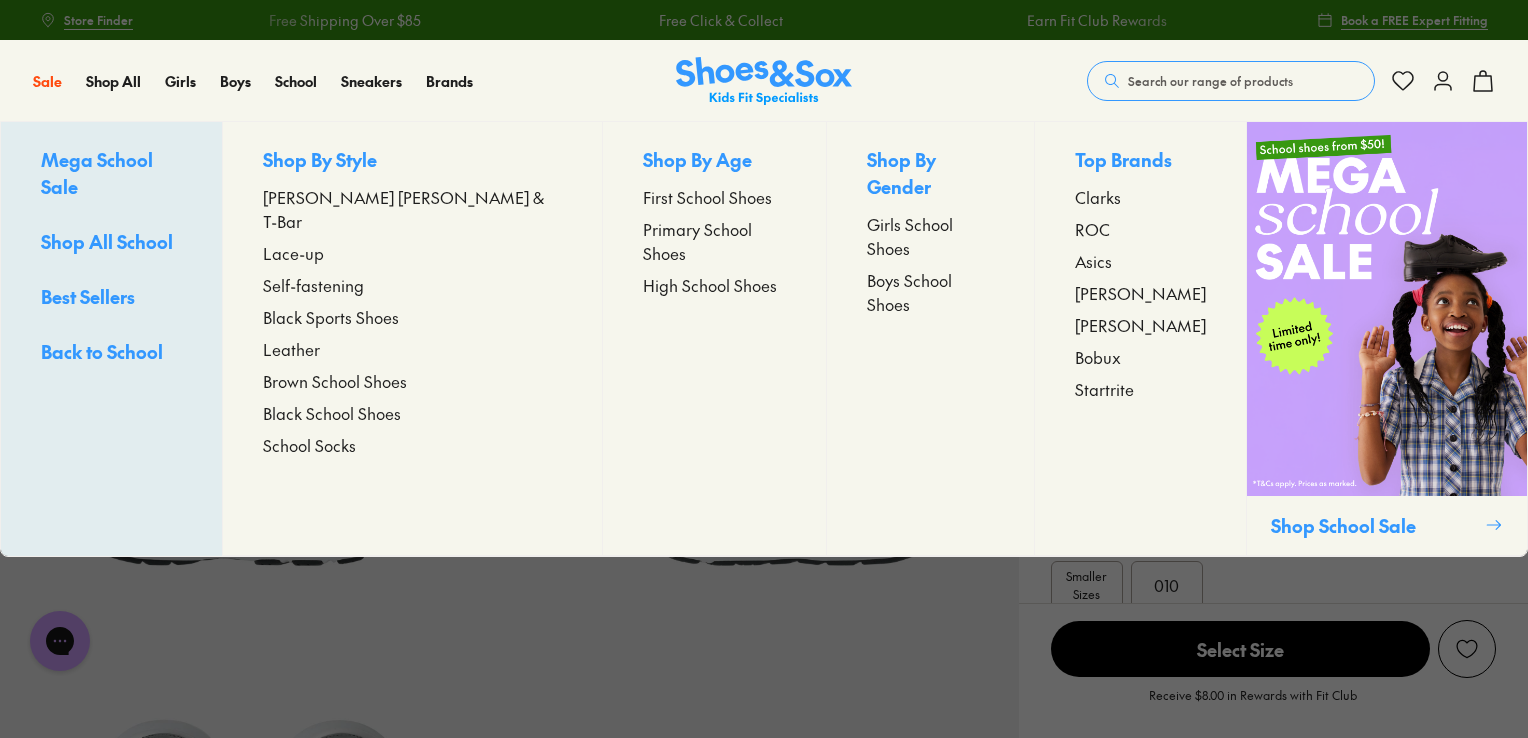 click on "Self-fastening" at bounding box center (313, 285) 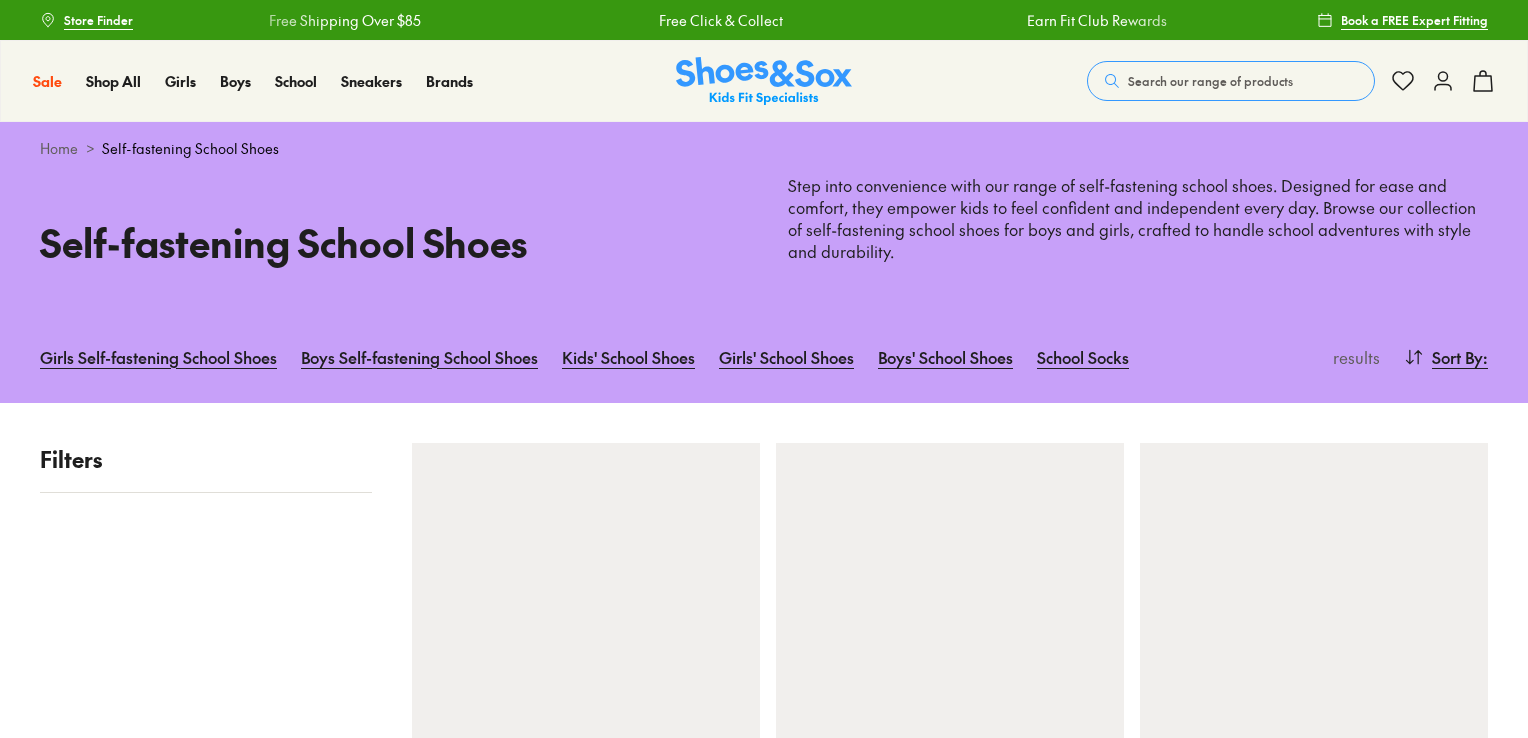 scroll, scrollTop: 0, scrollLeft: 0, axis: both 